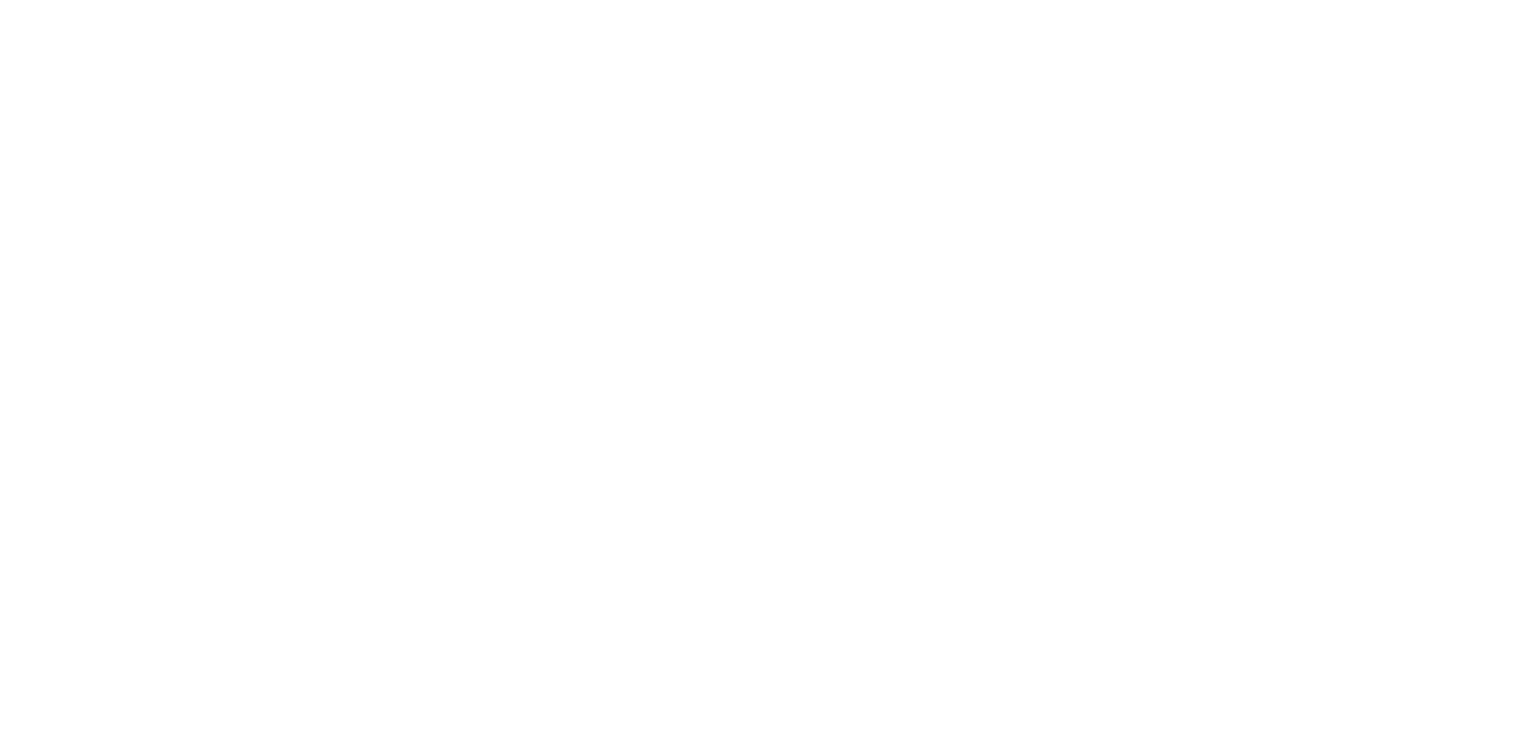 scroll, scrollTop: 0, scrollLeft: 0, axis: both 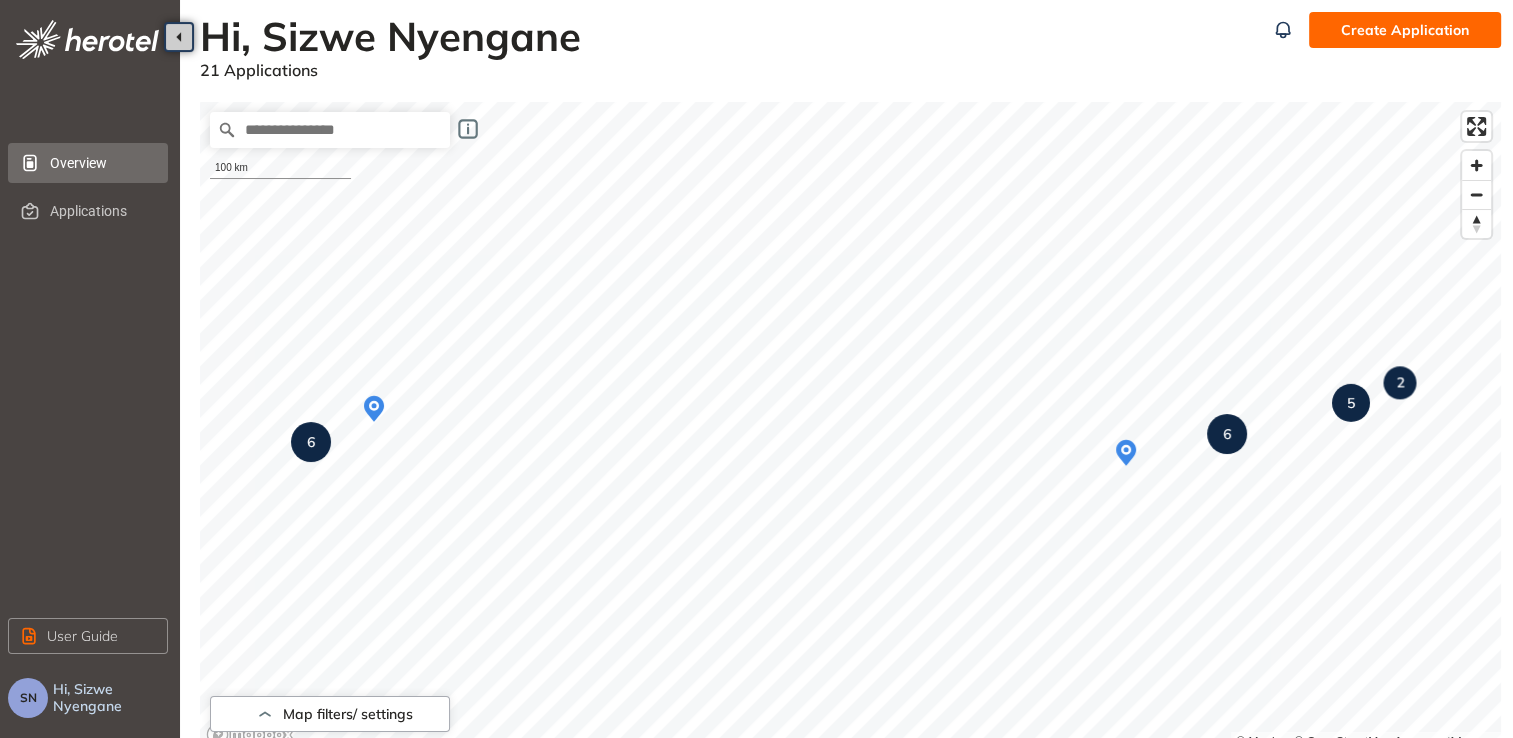 click on "Create Application" at bounding box center [1405, 30] 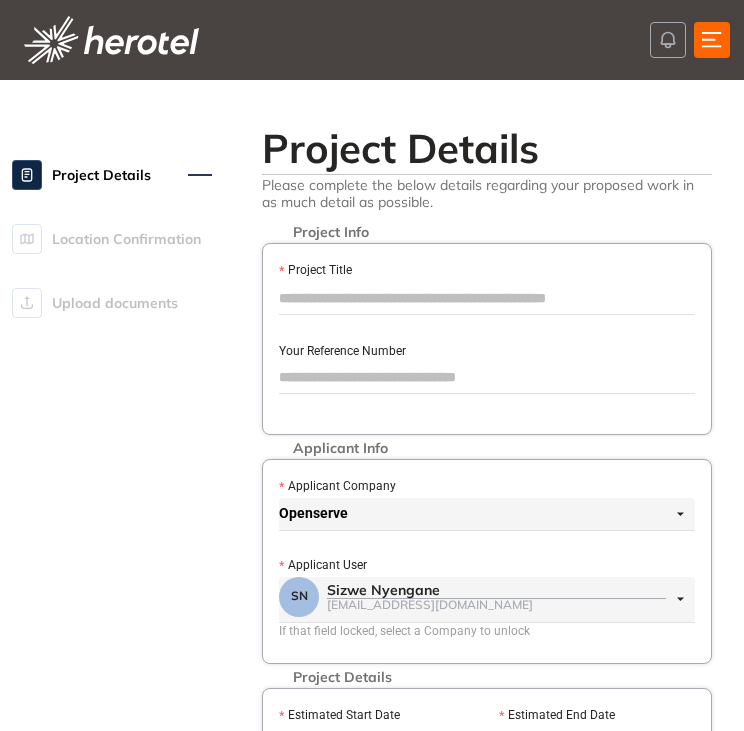click on "Project Title" at bounding box center [487, 298] 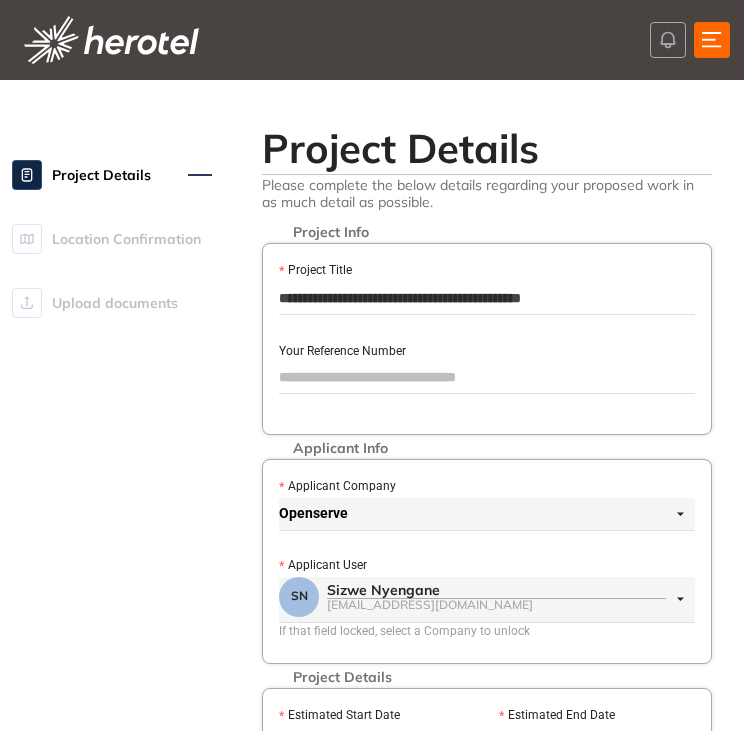 type on "**********" 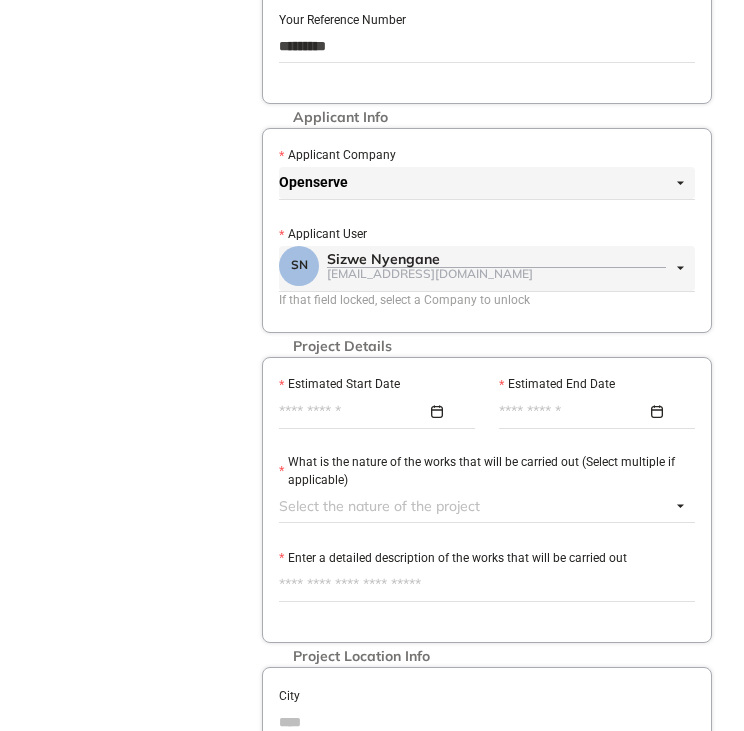 scroll, scrollTop: 400, scrollLeft: 0, axis: vertical 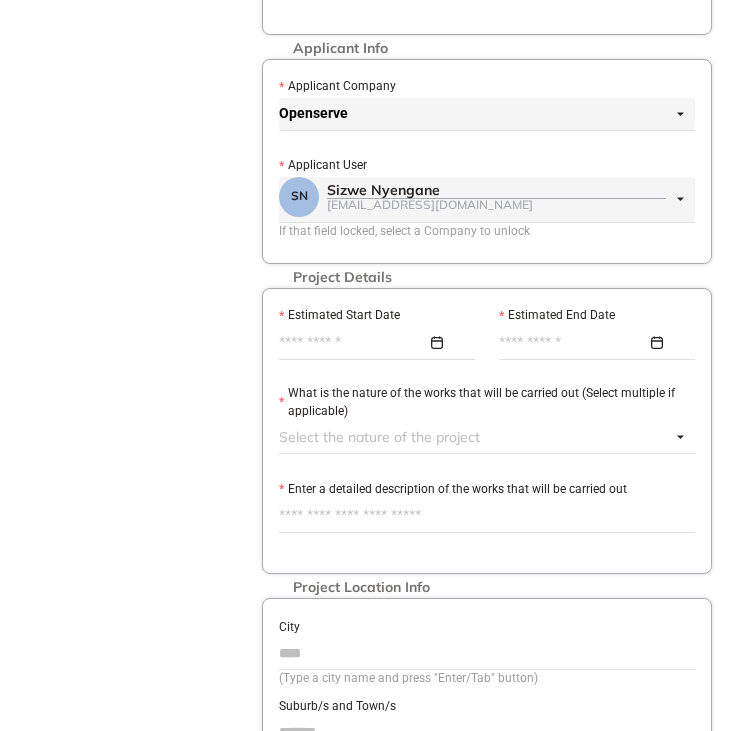 type on "*********" 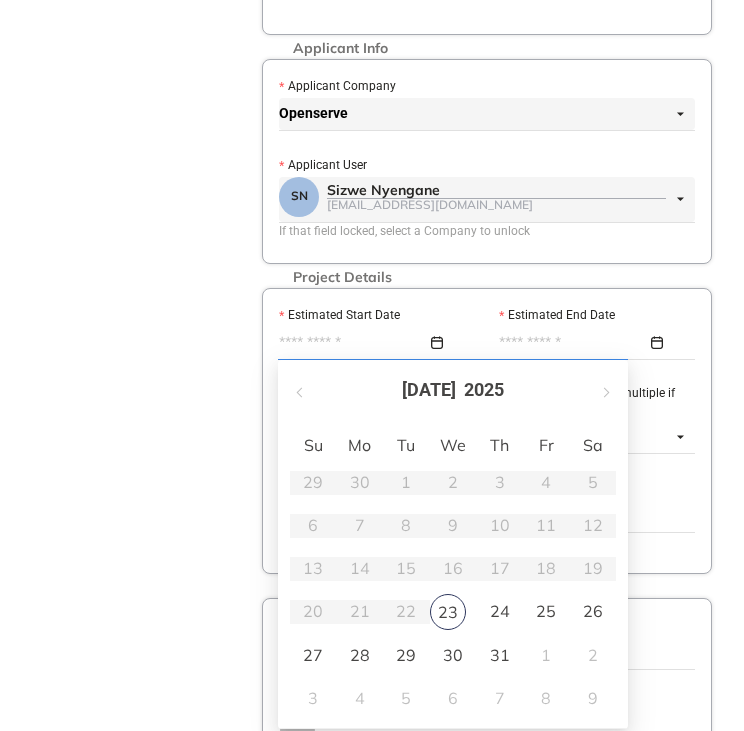 type on "**********" 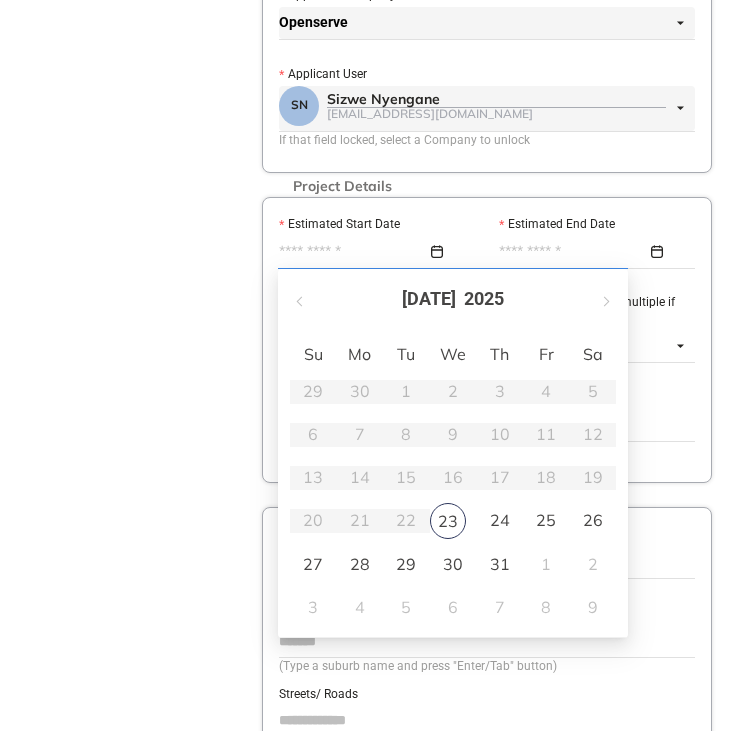 scroll, scrollTop: 600, scrollLeft: 0, axis: vertical 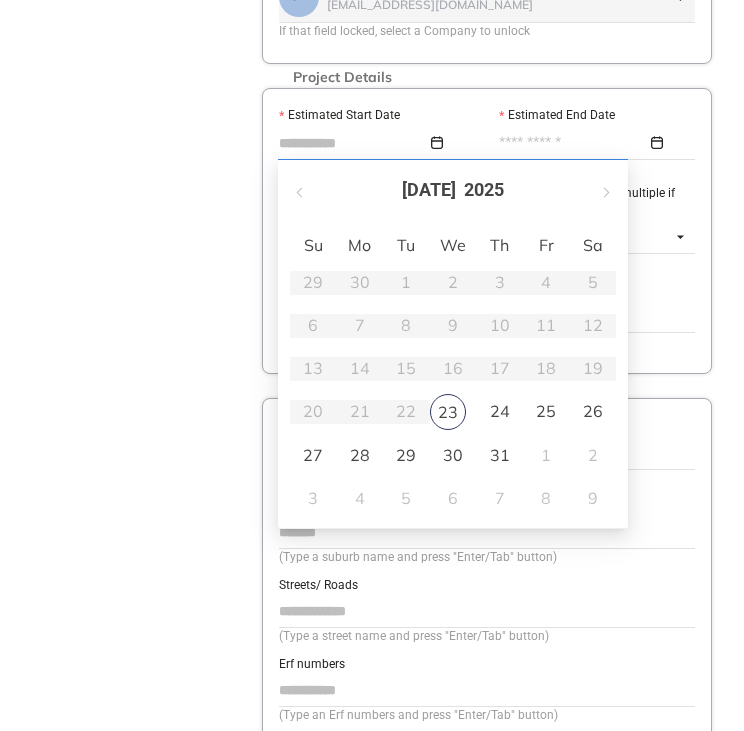 type on "**********" 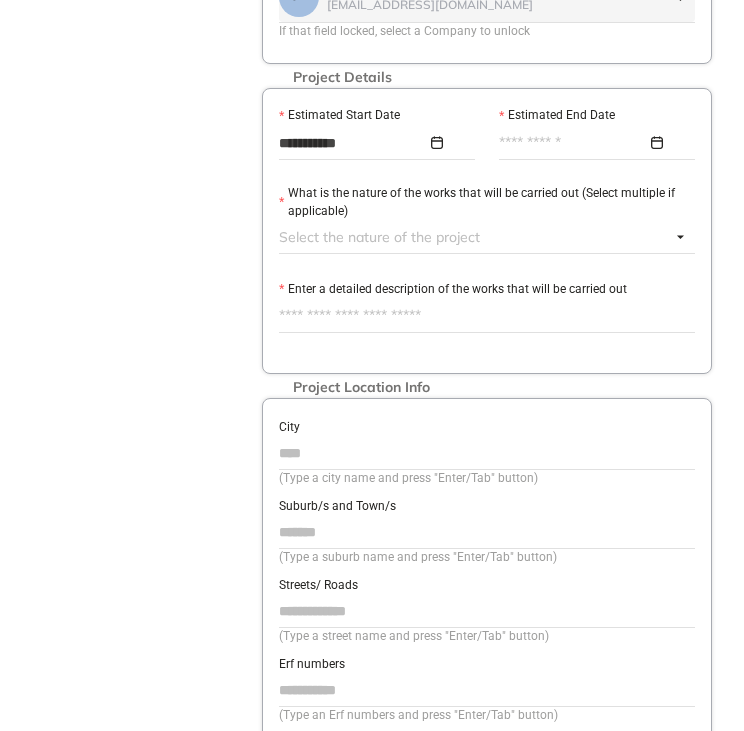 click on "Estimated End Date" at bounding box center [573, 143] 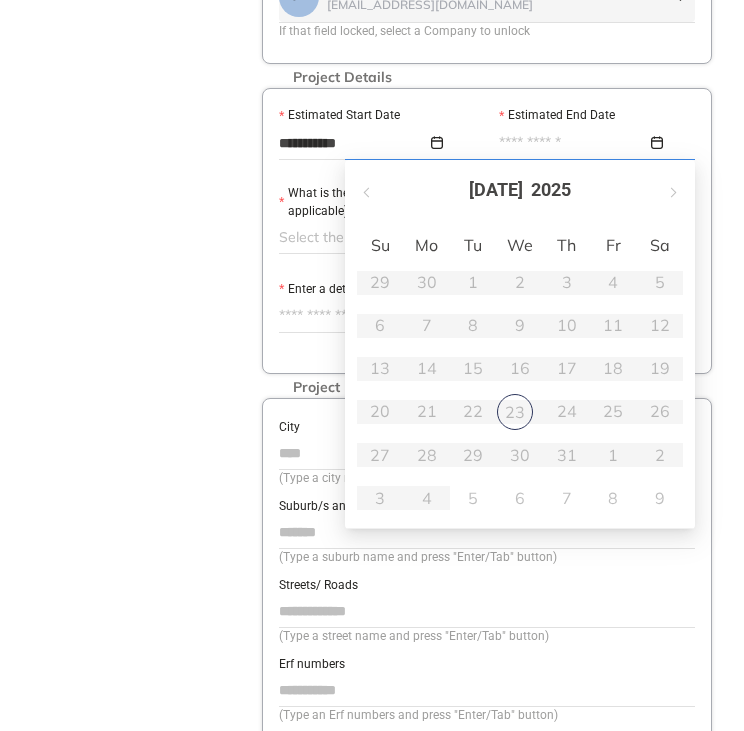 type on "**********" 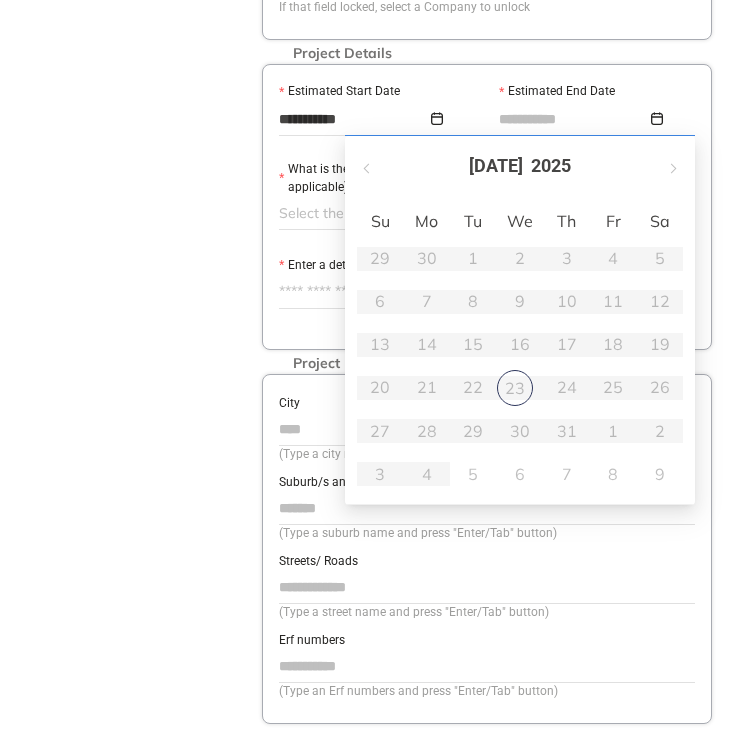 scroll, scrollTop: 633, scrollLeft: 0, axis: vertical 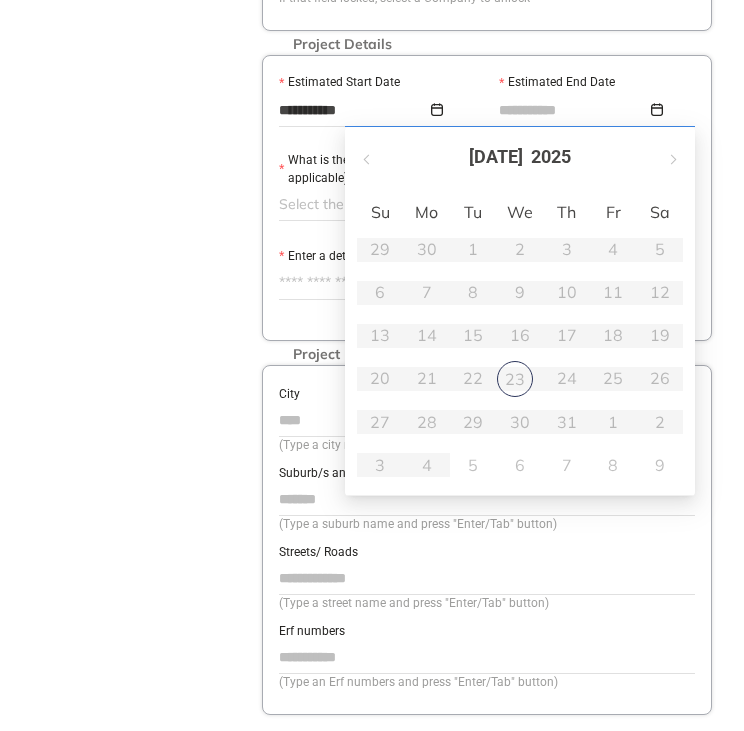 type on "**********" 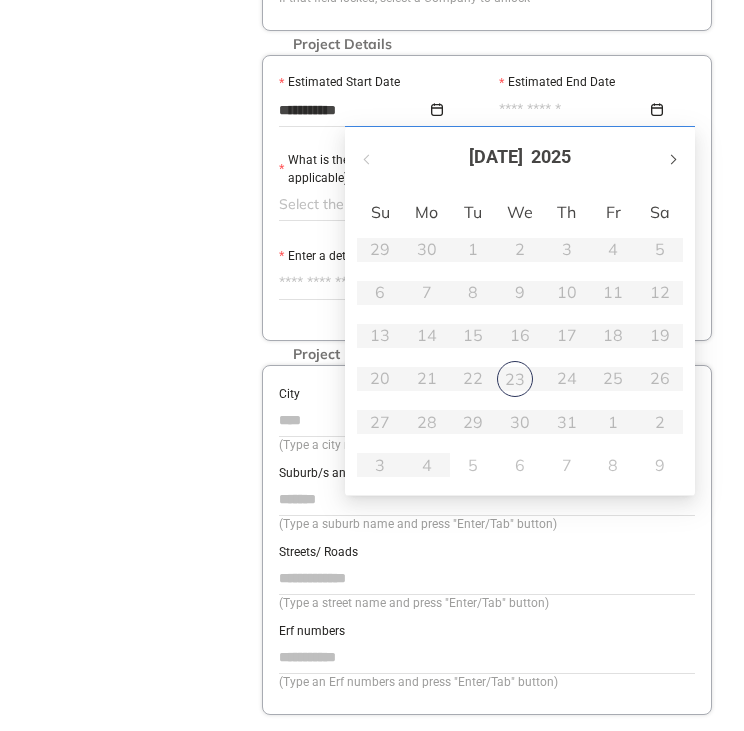 click at bounding box center (672, 159) 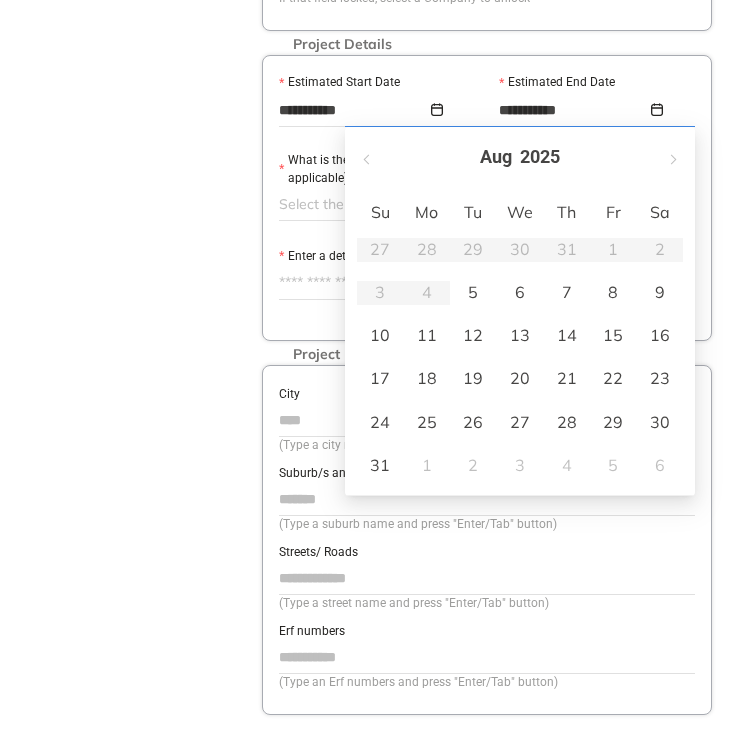 type on "**********" 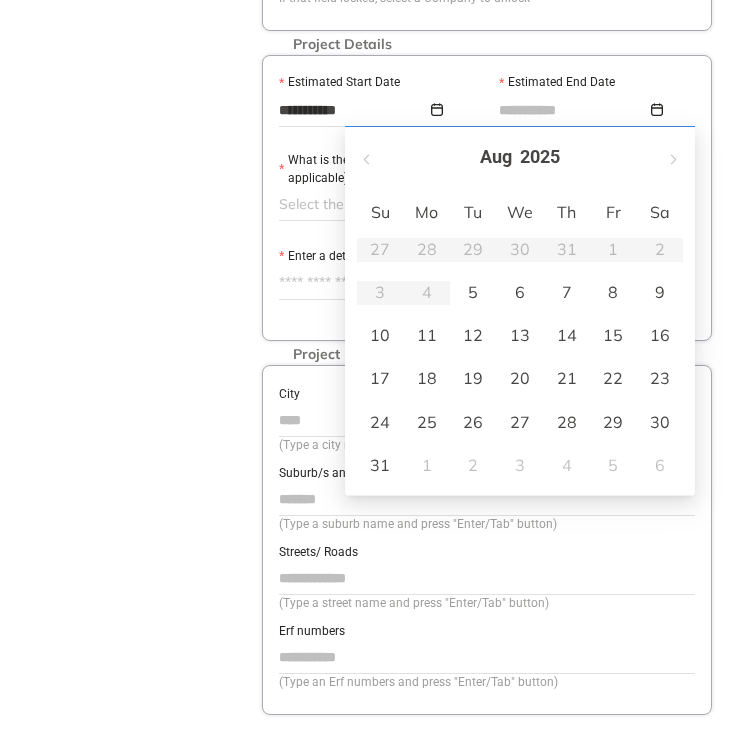 type on "**********" 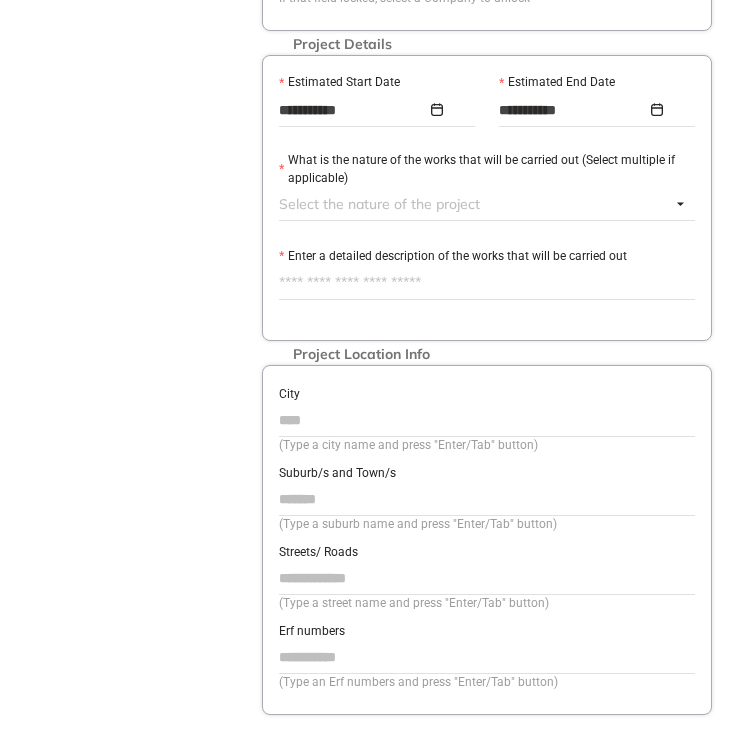 click at bounding box center (475, 204) 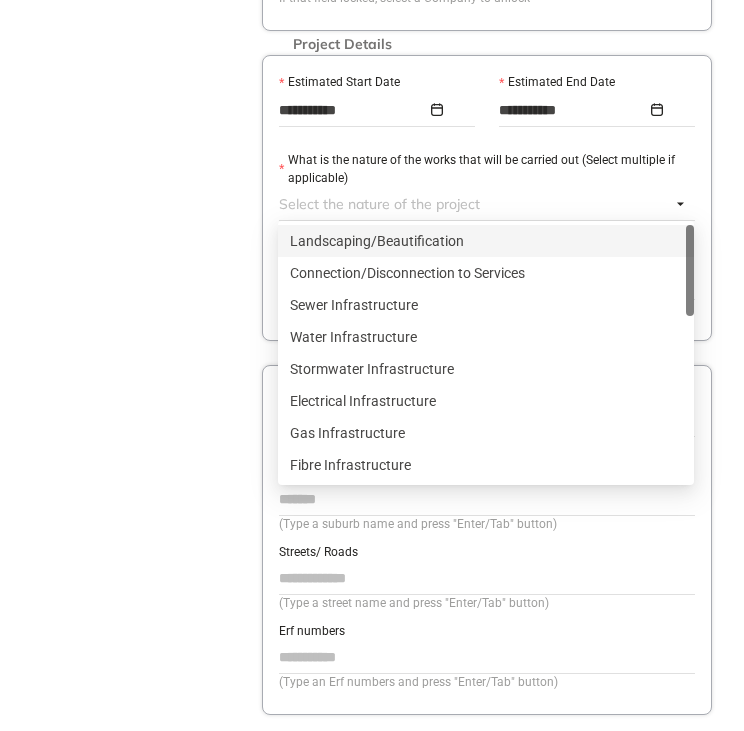 paste on "**********" 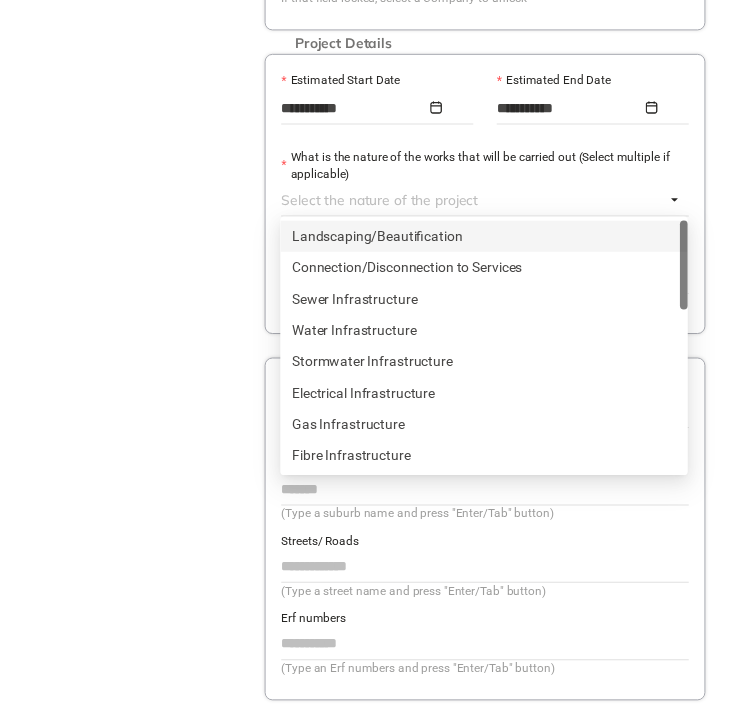 scroll, scrollTop: 633, scrollLeft: 587, axis: both 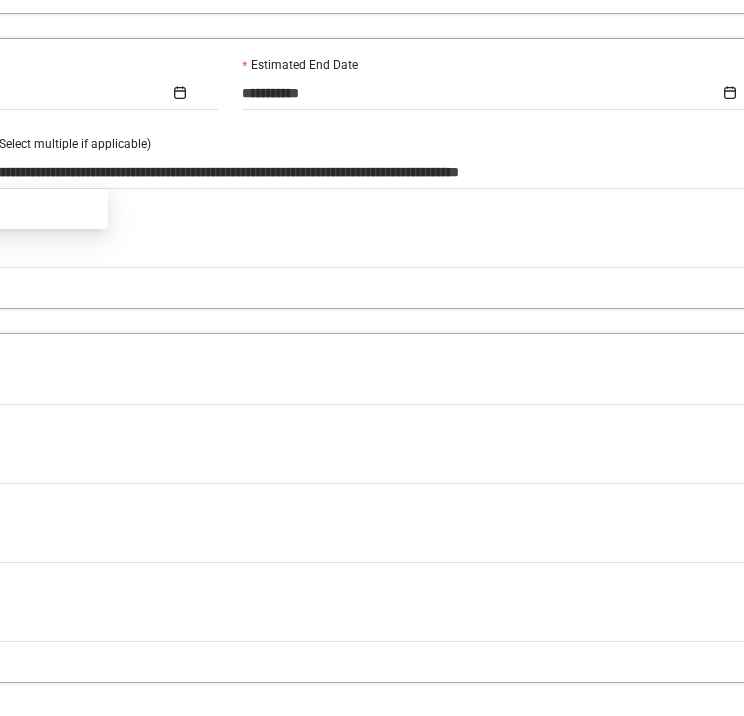 type 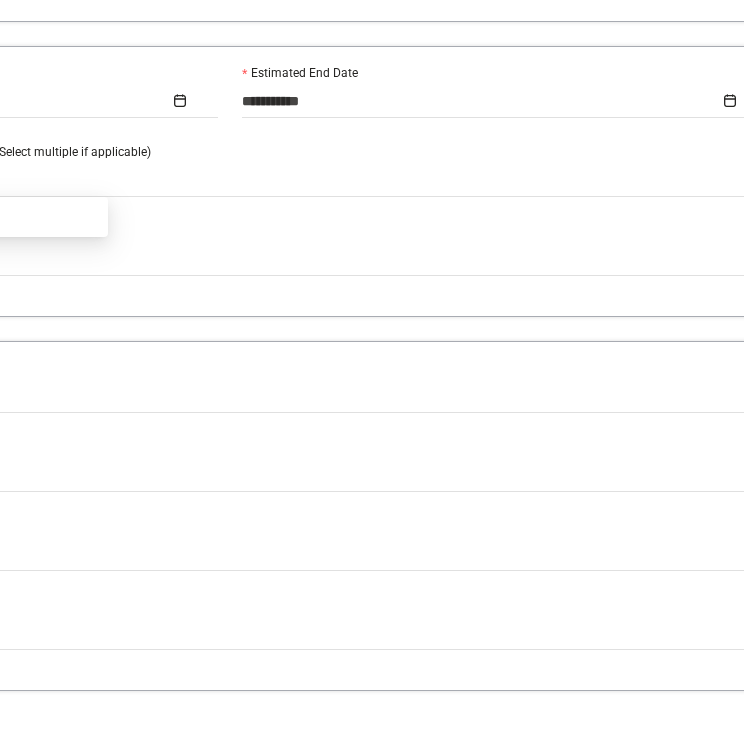 scroll, scrollTop: 650, scrollLeft: 0, axis: vertical 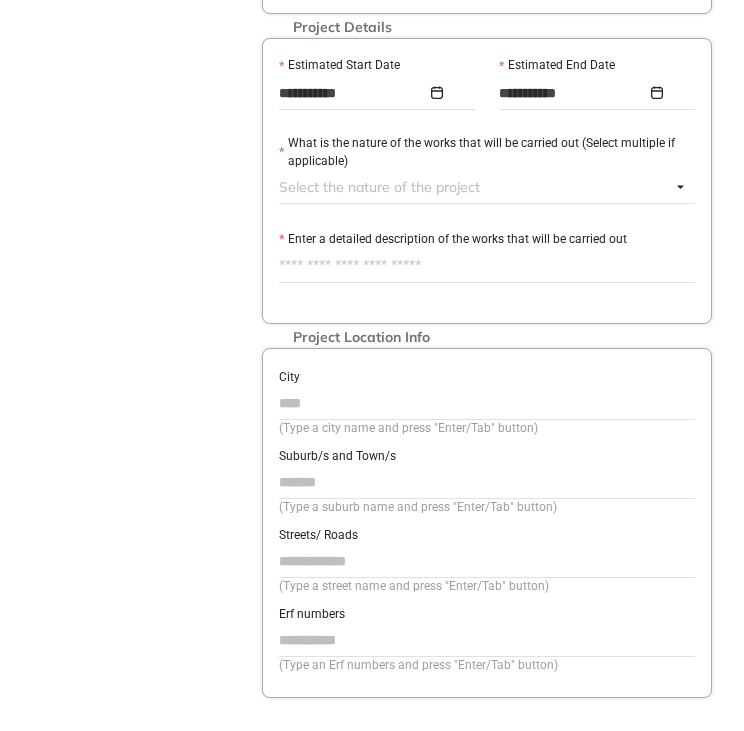 click at bounding box center (475, 187) 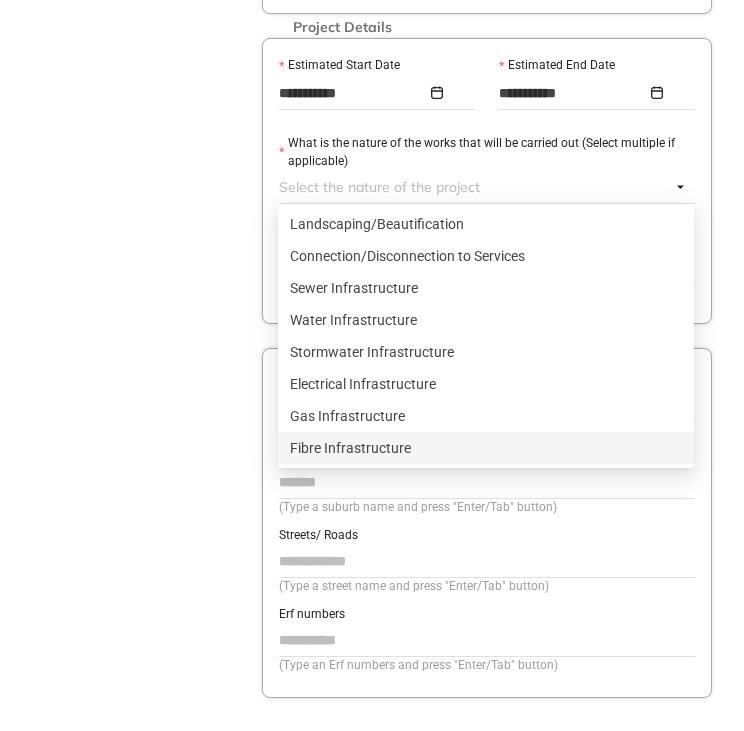 click on "Fibre Infrastructure" at bounding box center [486, 448] 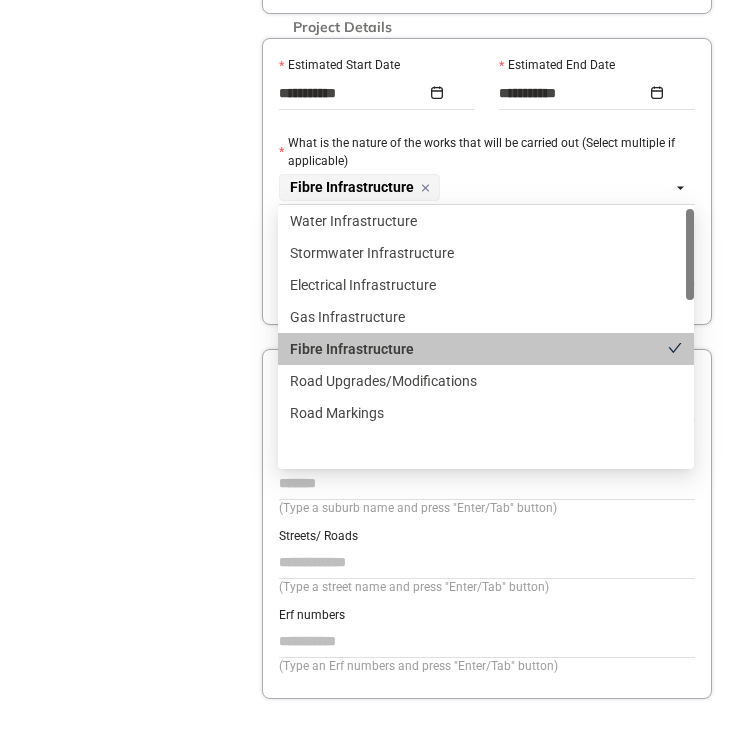 scroll, scrollTop: 0, scrollLeft: 0, axis: both 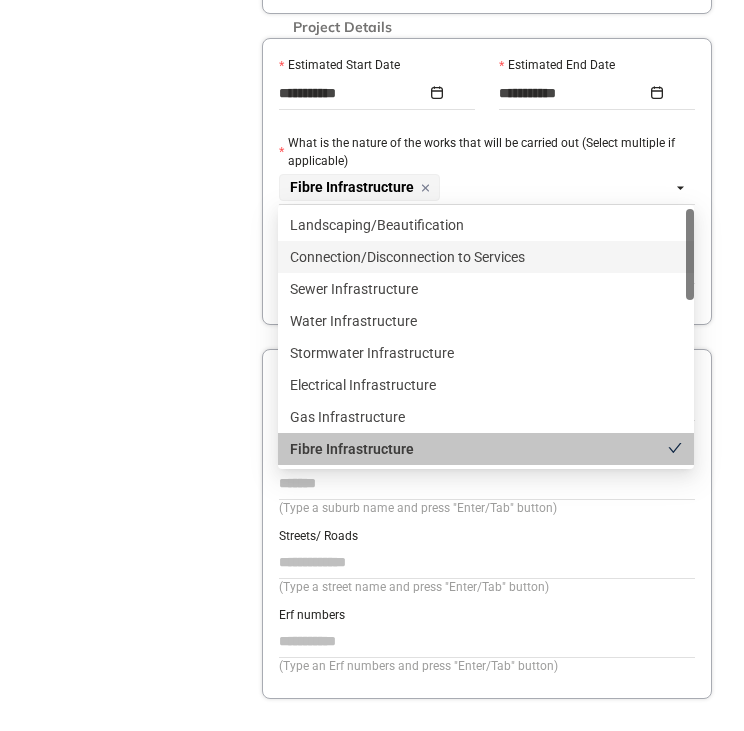 click on "Connection/Disconnection to Services" at bounding box center [486, 257] 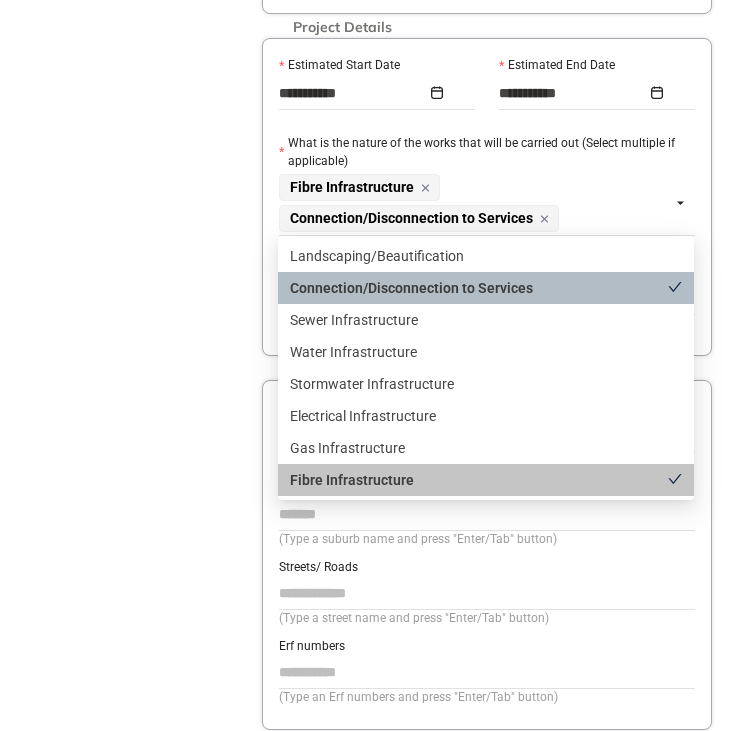 click on "Project Details Location Confirmation Upload documents" at bounding box center (112, 143) 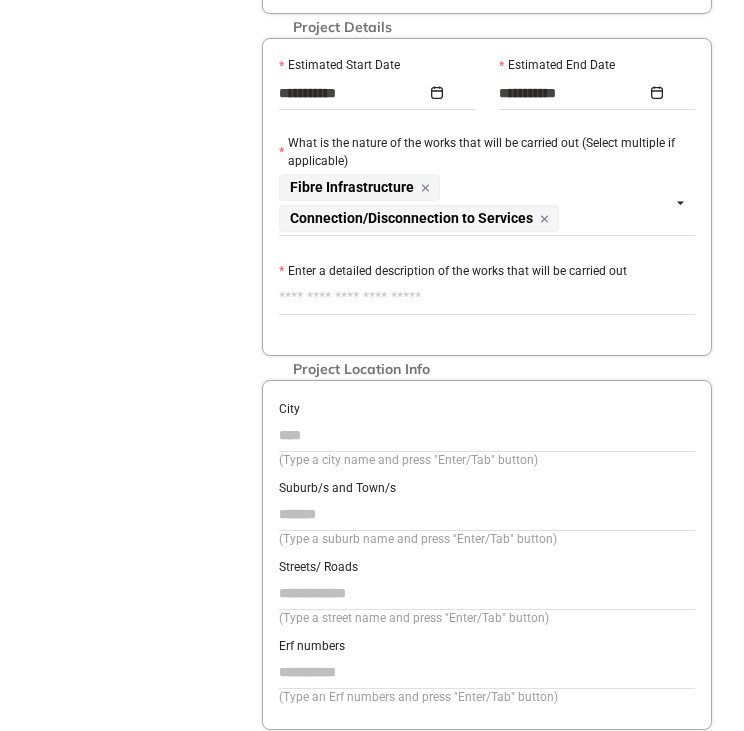 click on "Enter a detailed description of the works that will be carried out" at bounding box center (487, 298) 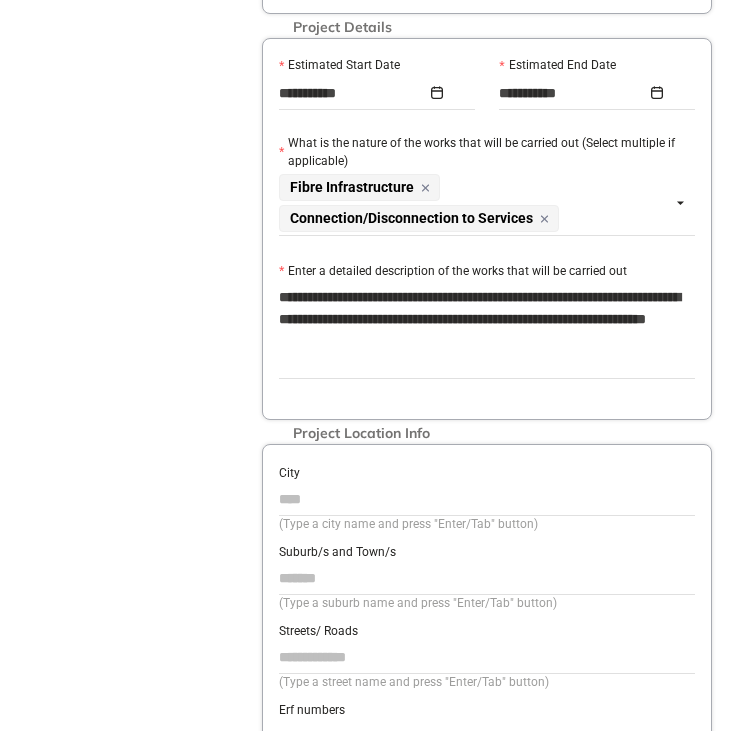 type on "**********" 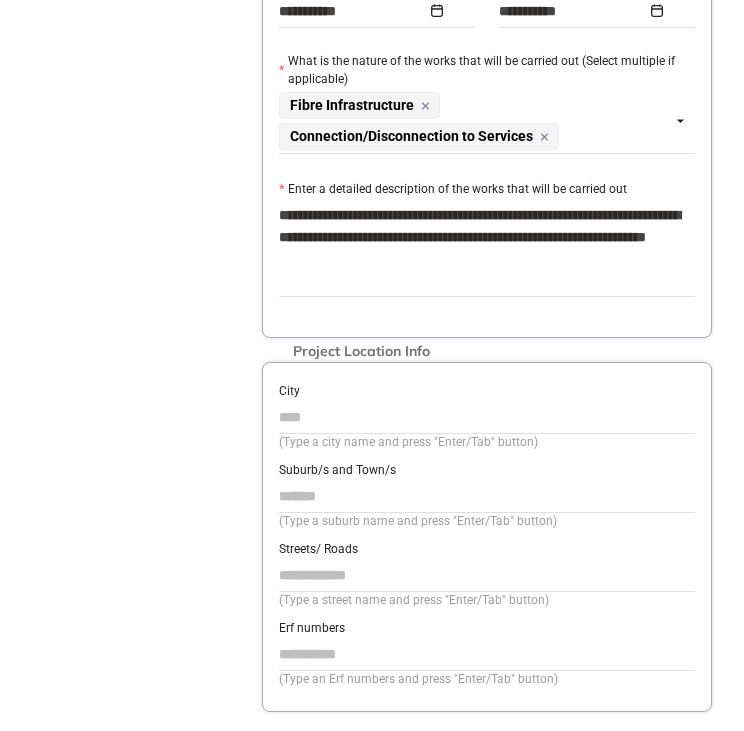 scroll, scrollTop: 840, scrollLeft: 0, axis: vertical 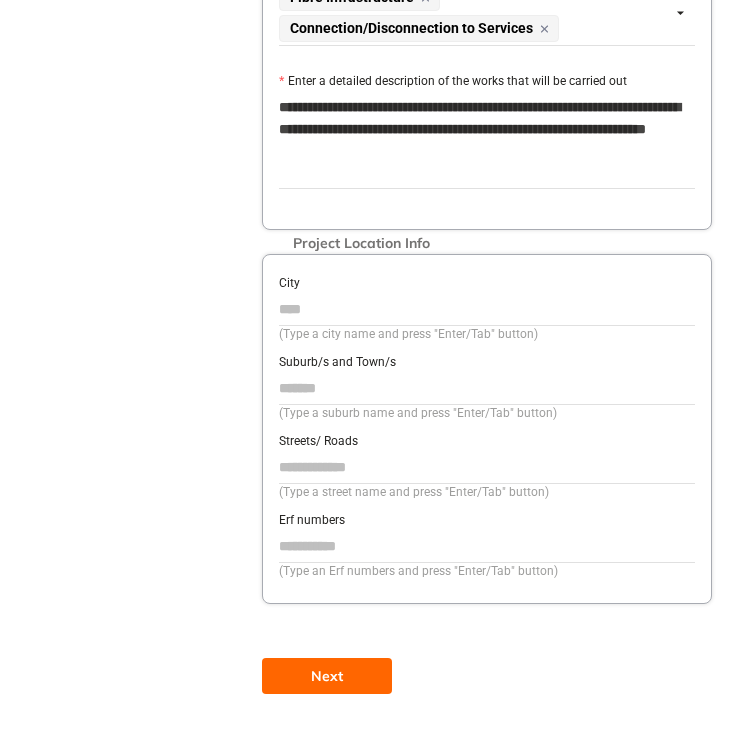 click on "City" at bounding box center (487, 309) 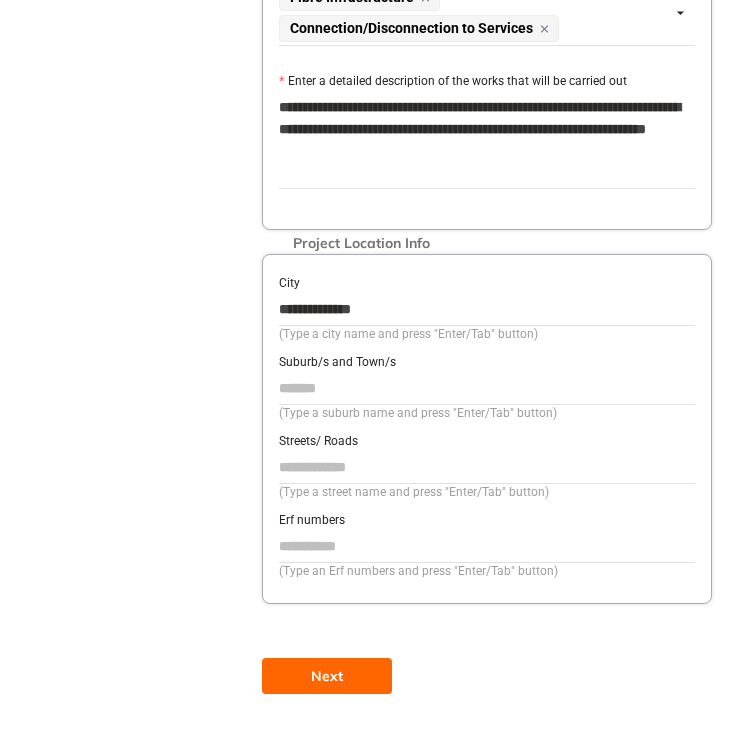type on "**********" 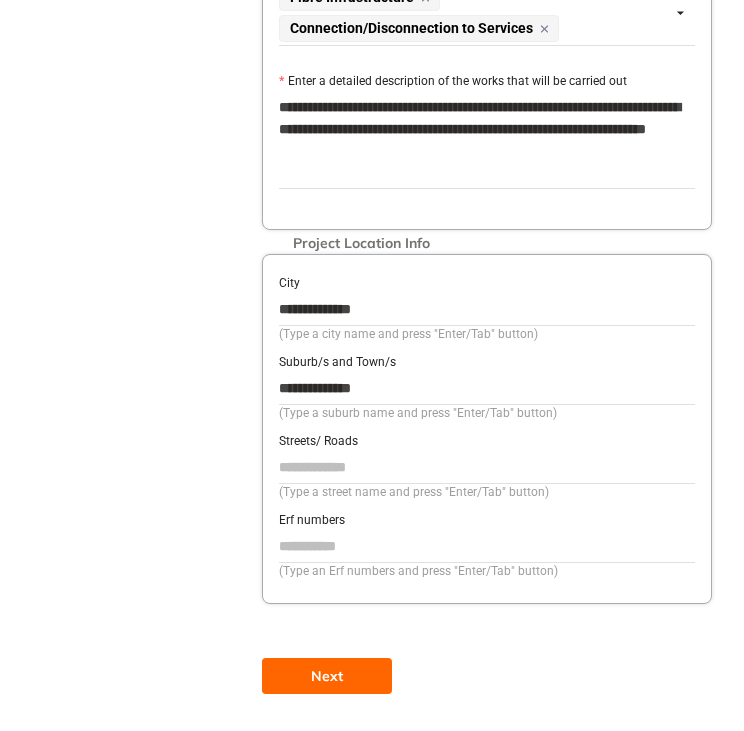 type on "**********" 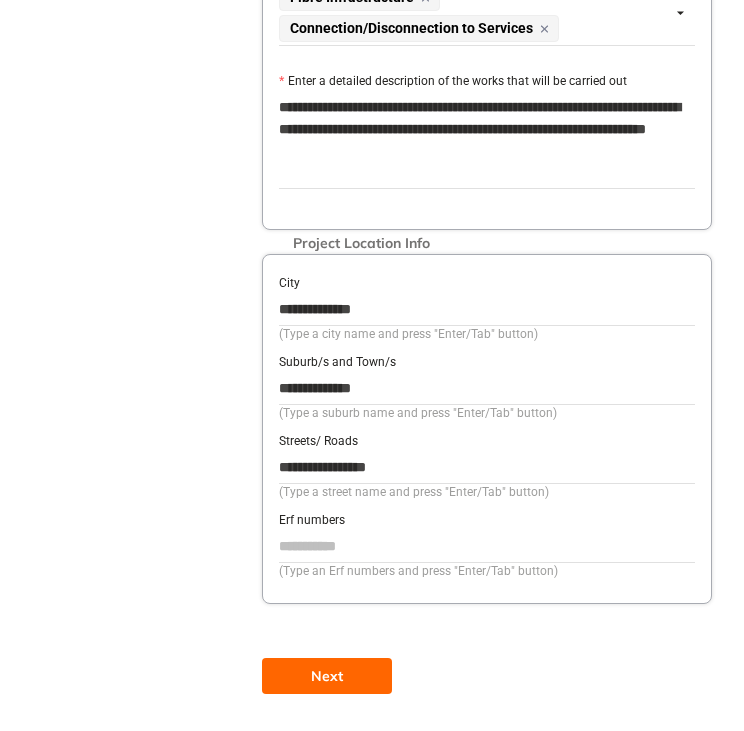 type on "**********" 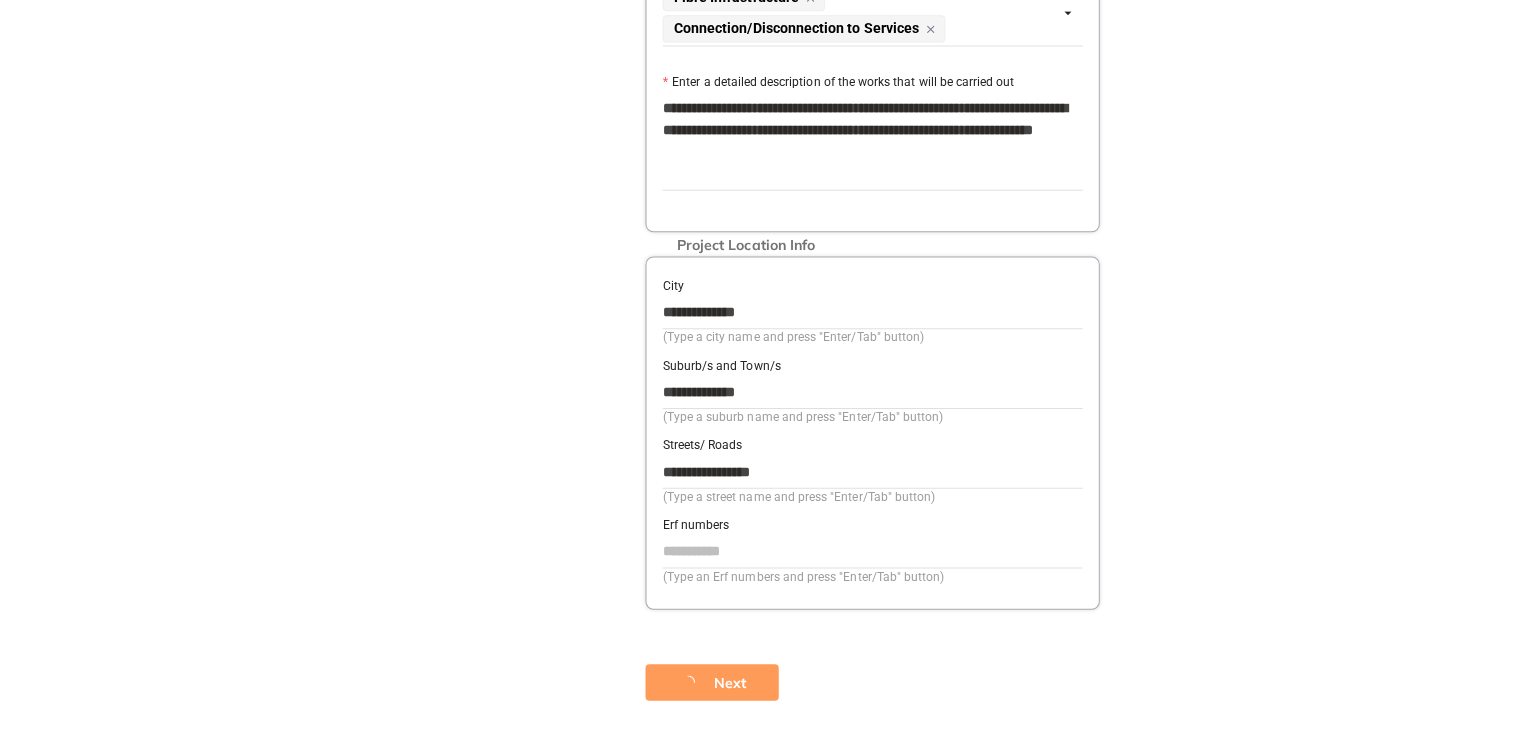 scroll, scrollTop: 158, scrollLeft: 0, axis: vertical 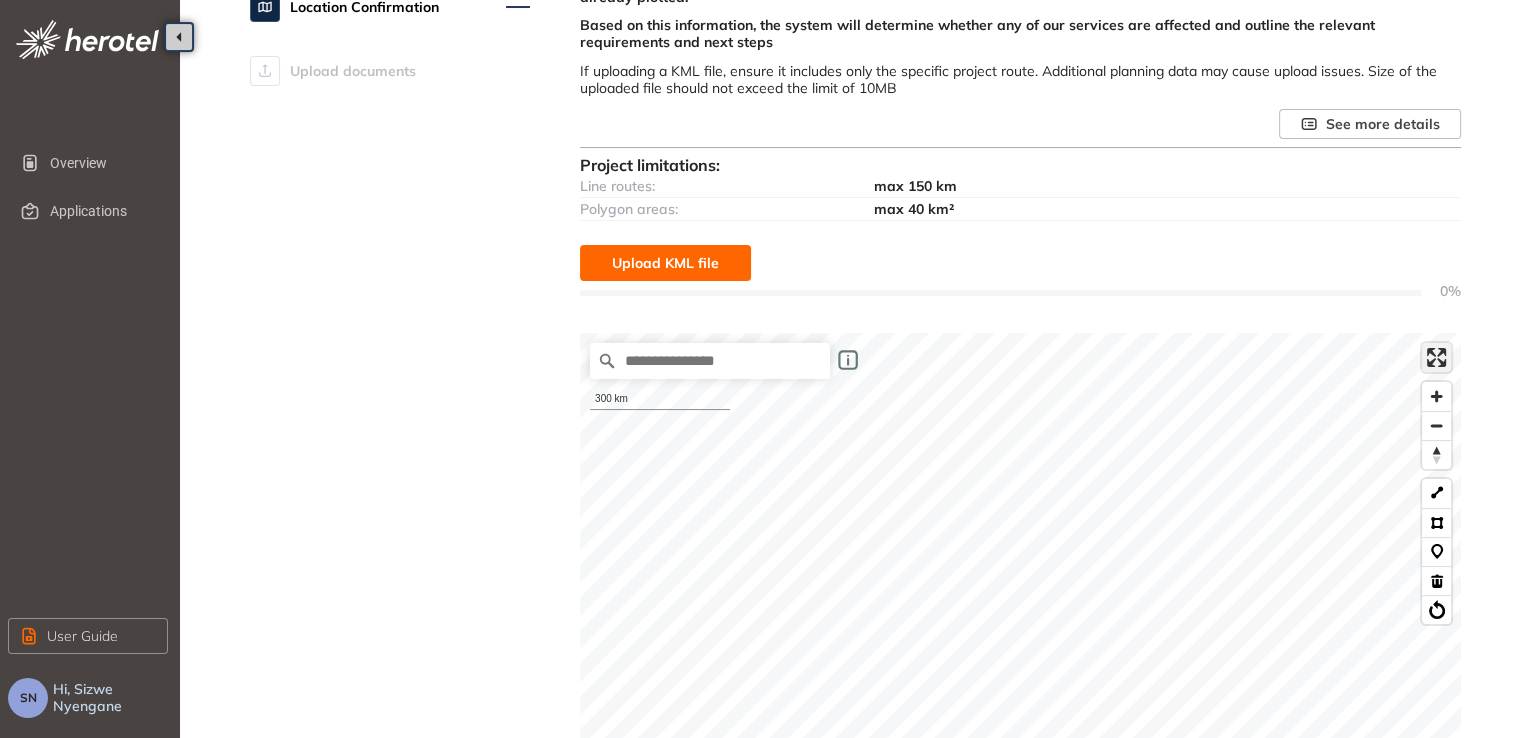 click at bounding box center (1436, 357) 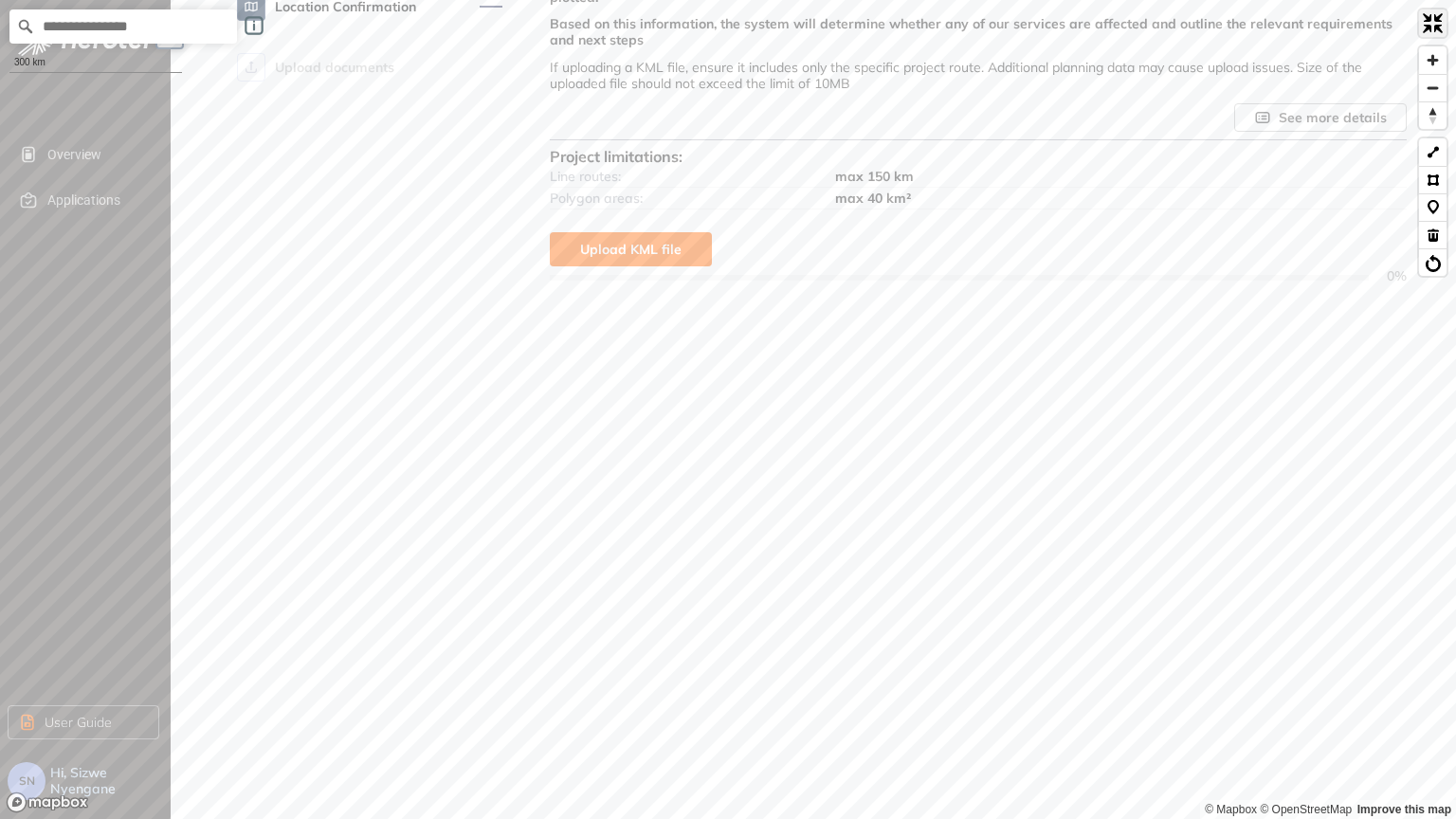 click at bounding box center [1432, 23] 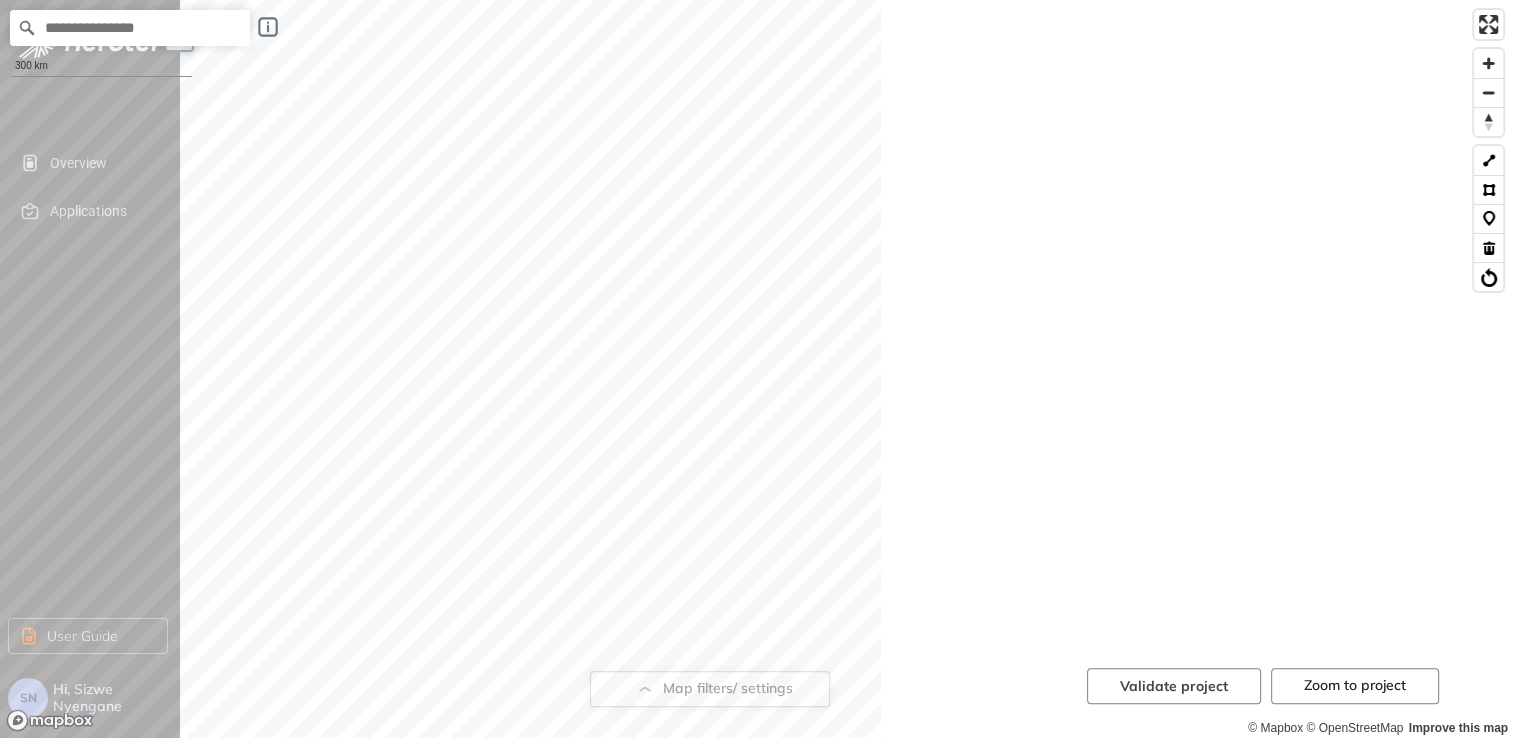 scroll, scrollTop: 492, scrollLeft: 0, axis: vertical 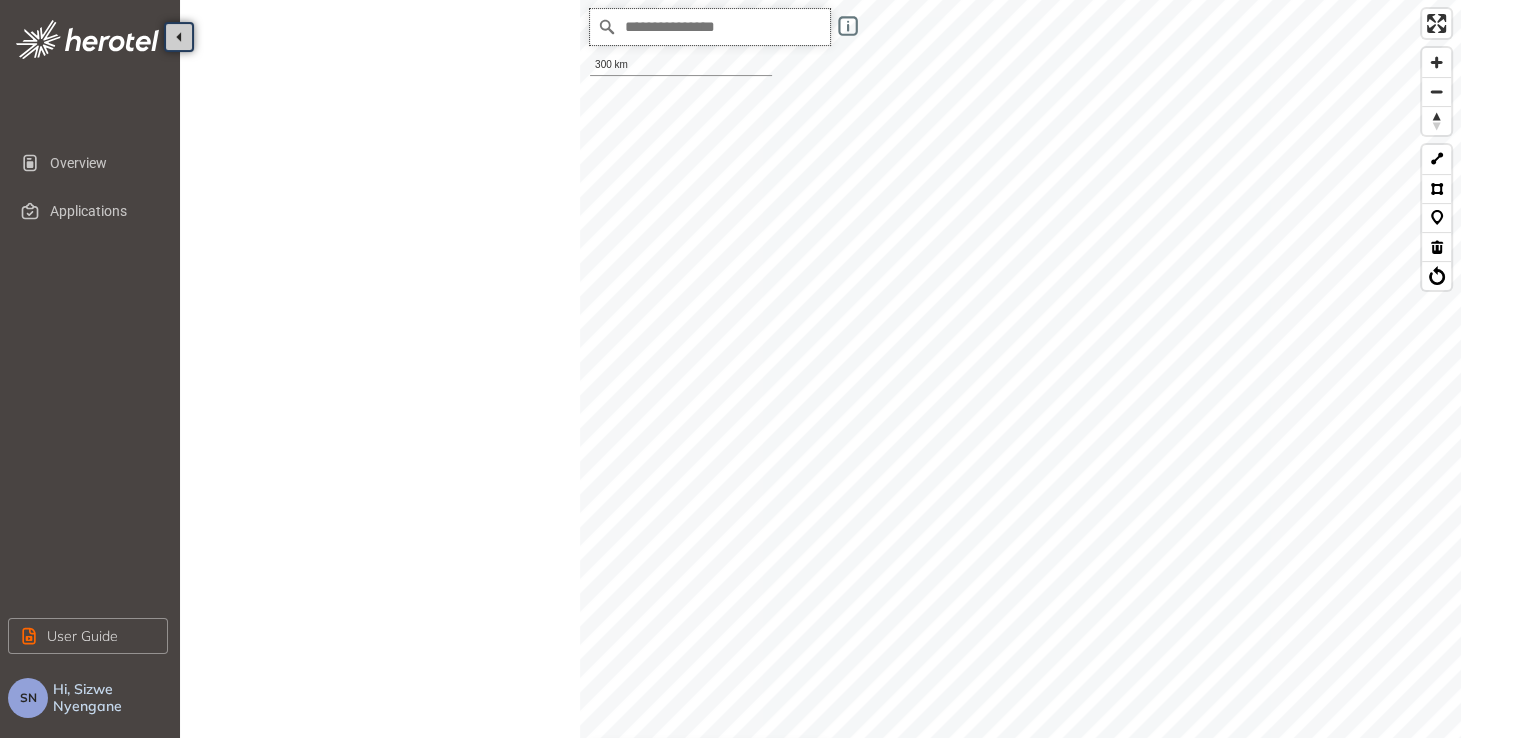 click at bounding box center [710, 27] 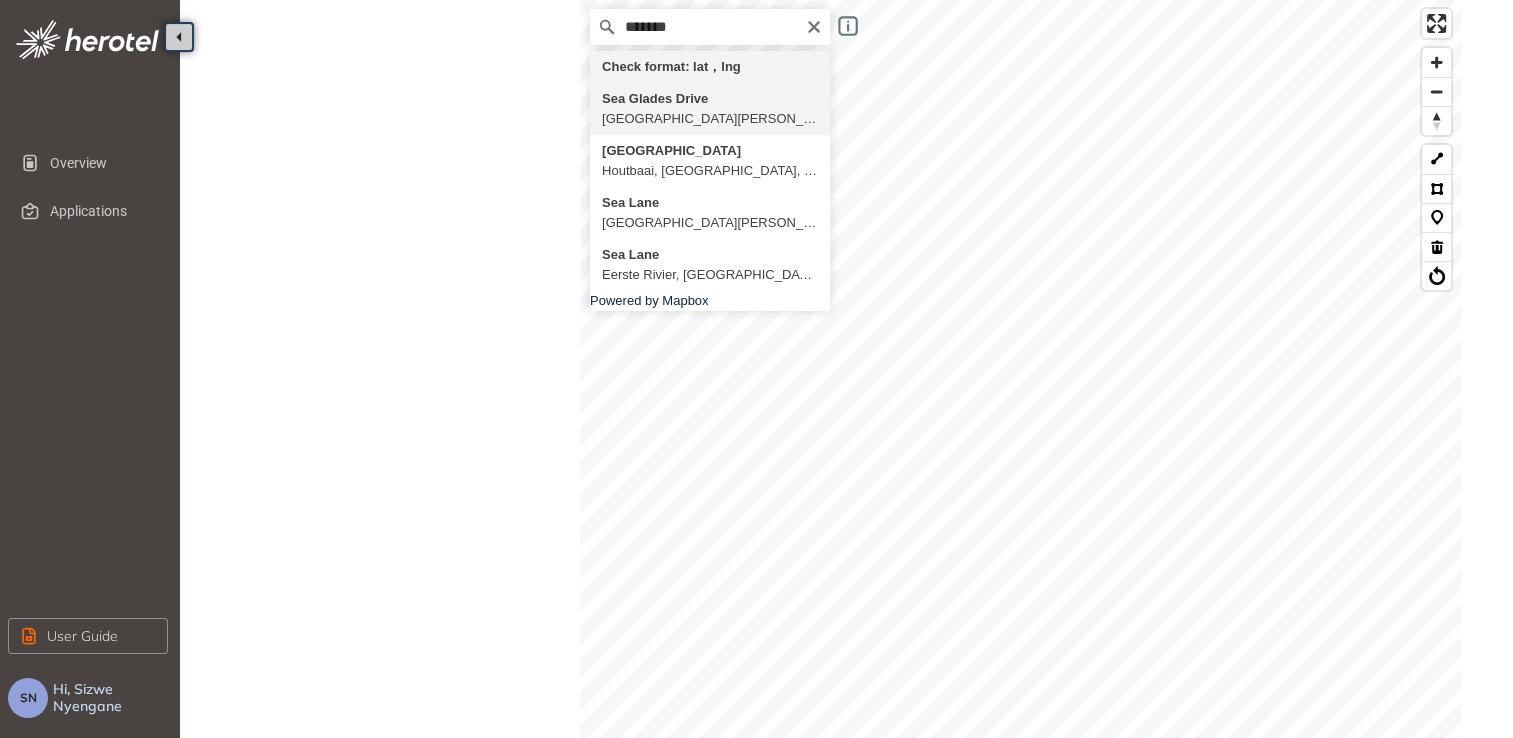 type on "**********" 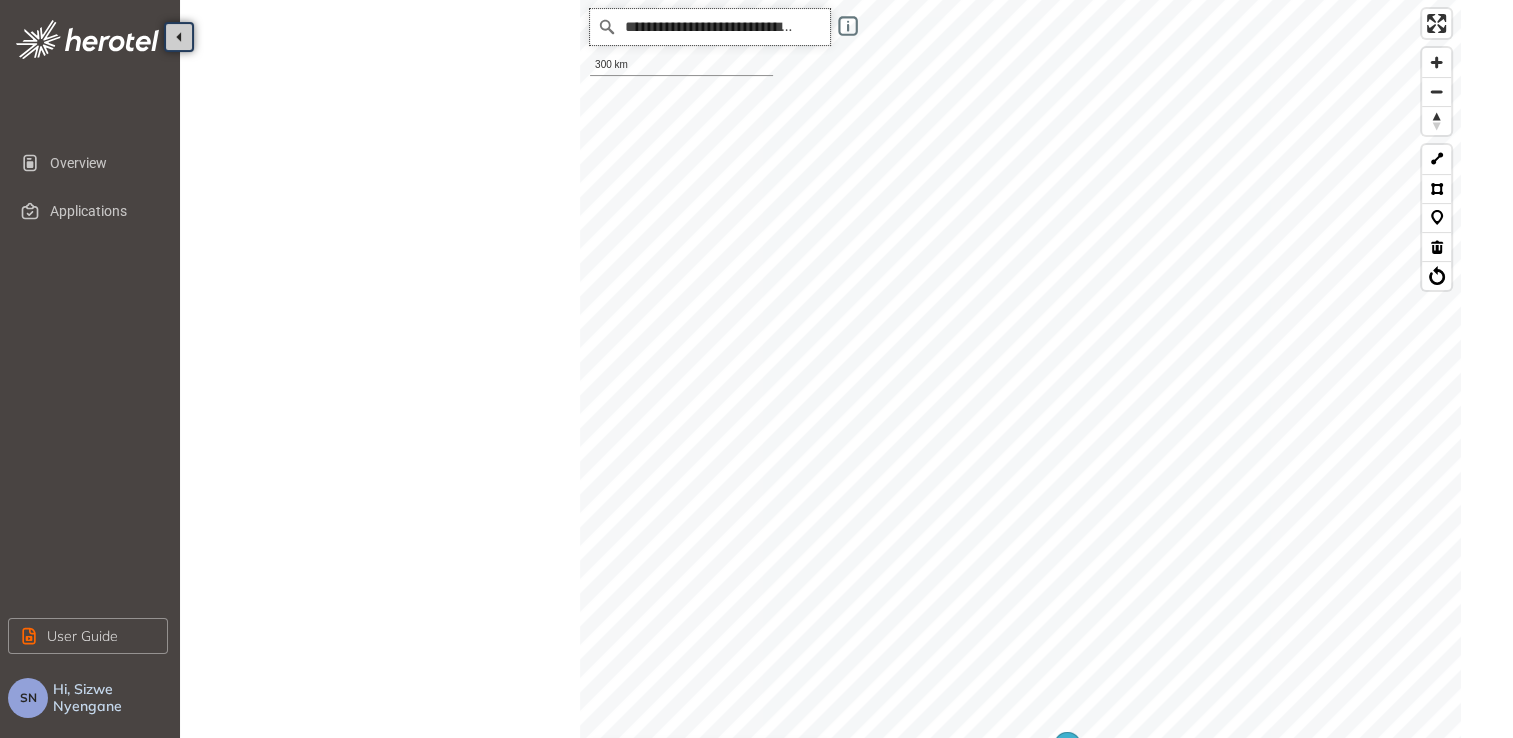 scroll, scrollTop: 0, scrollLeft: 0, axis: both 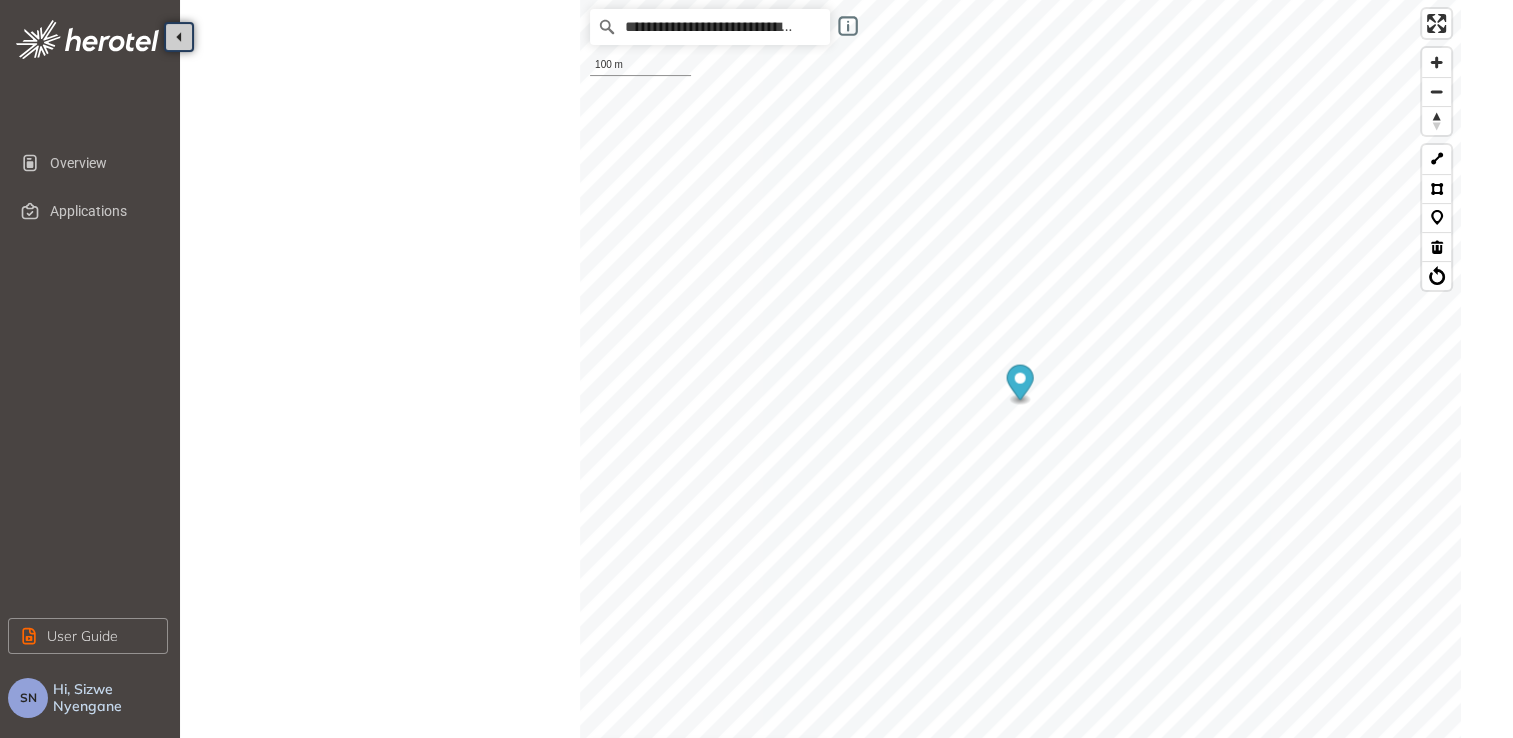 click on "Project Details Location Confirmation Upload documents" at bounding box center [390, 213] 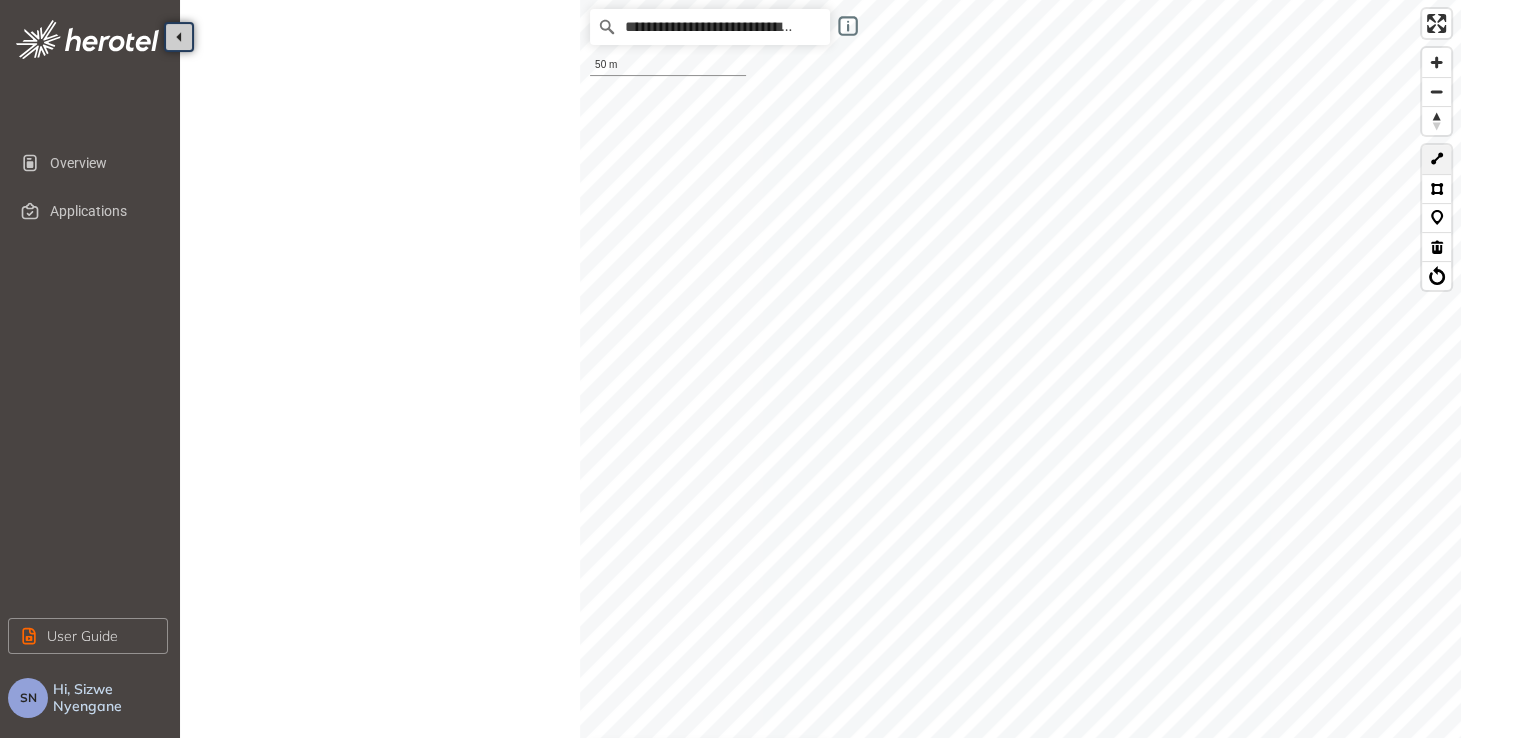 click at bounding box center [1436, 159] 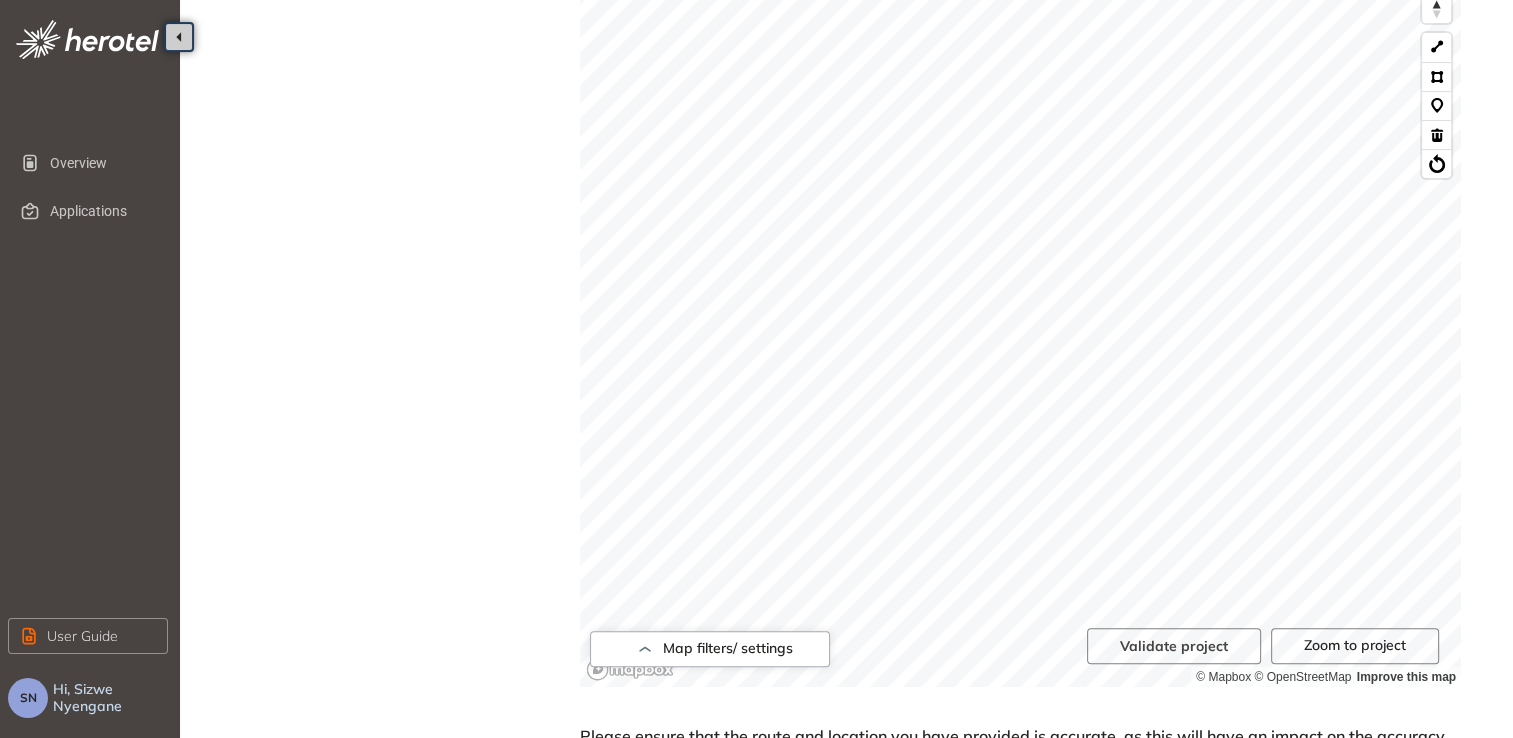 scroll, scrollTop: 740, scrollLeft: 0, axis: vertical 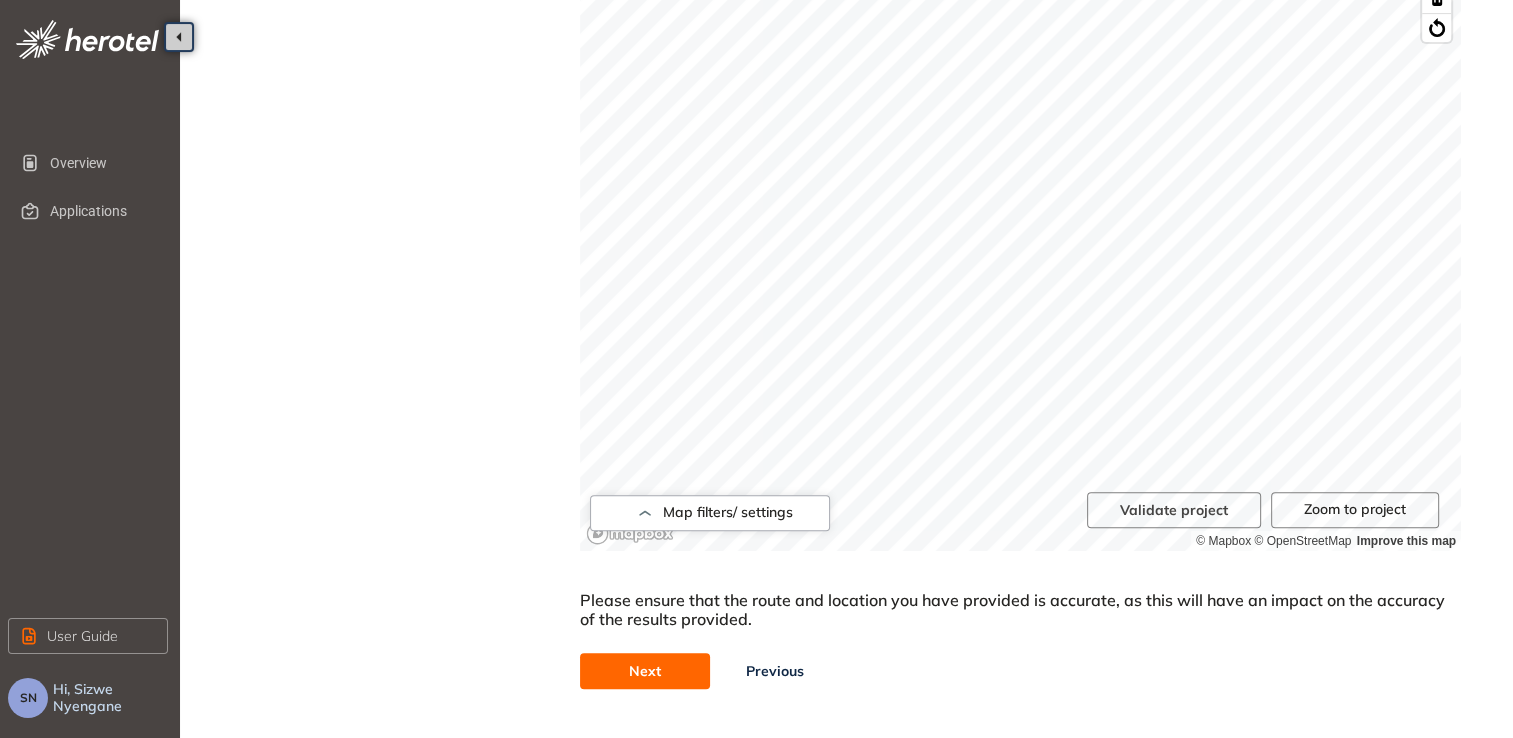 click on "Next" at bounding box center (645, 671) 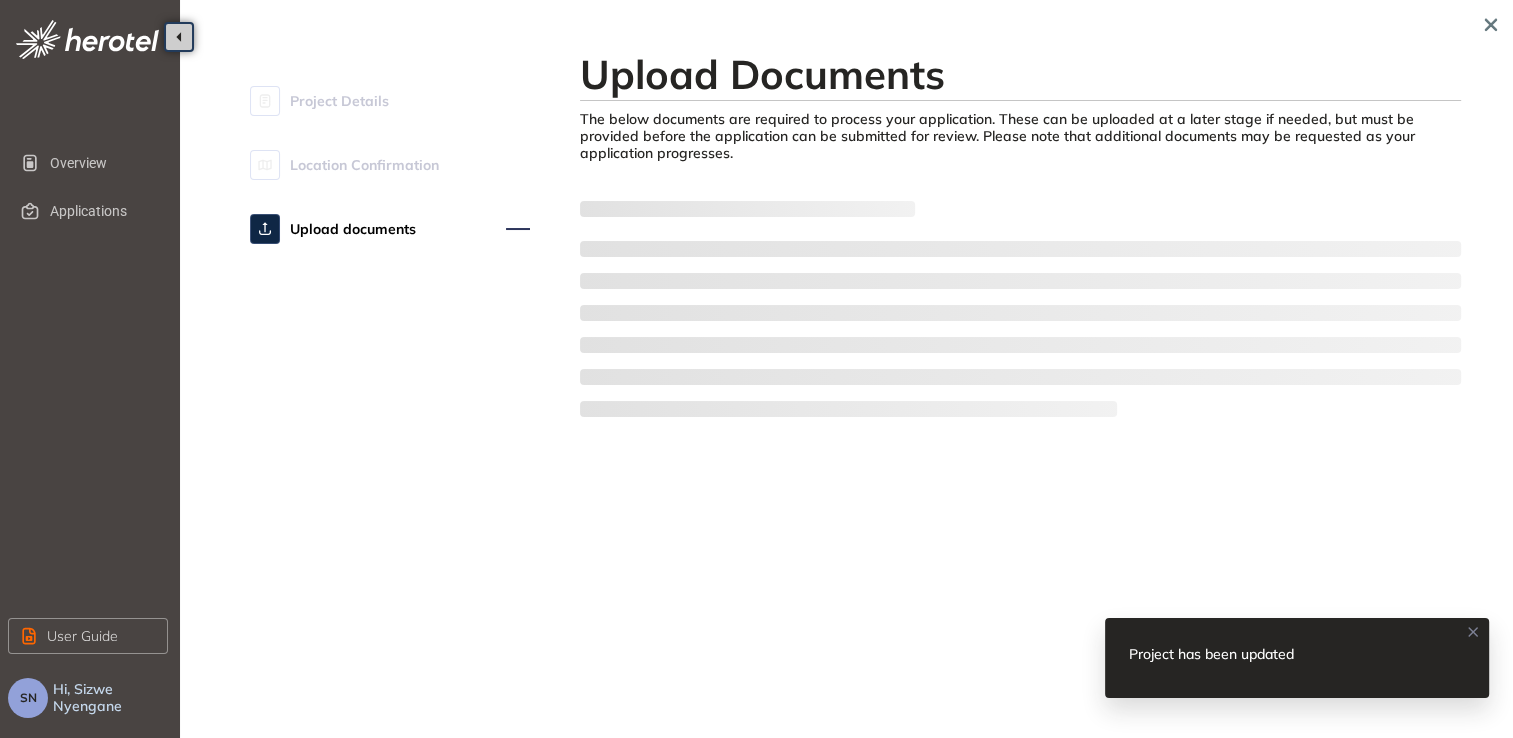 scroll, scrollTop: 0, scrollLeft: 0, axis: both 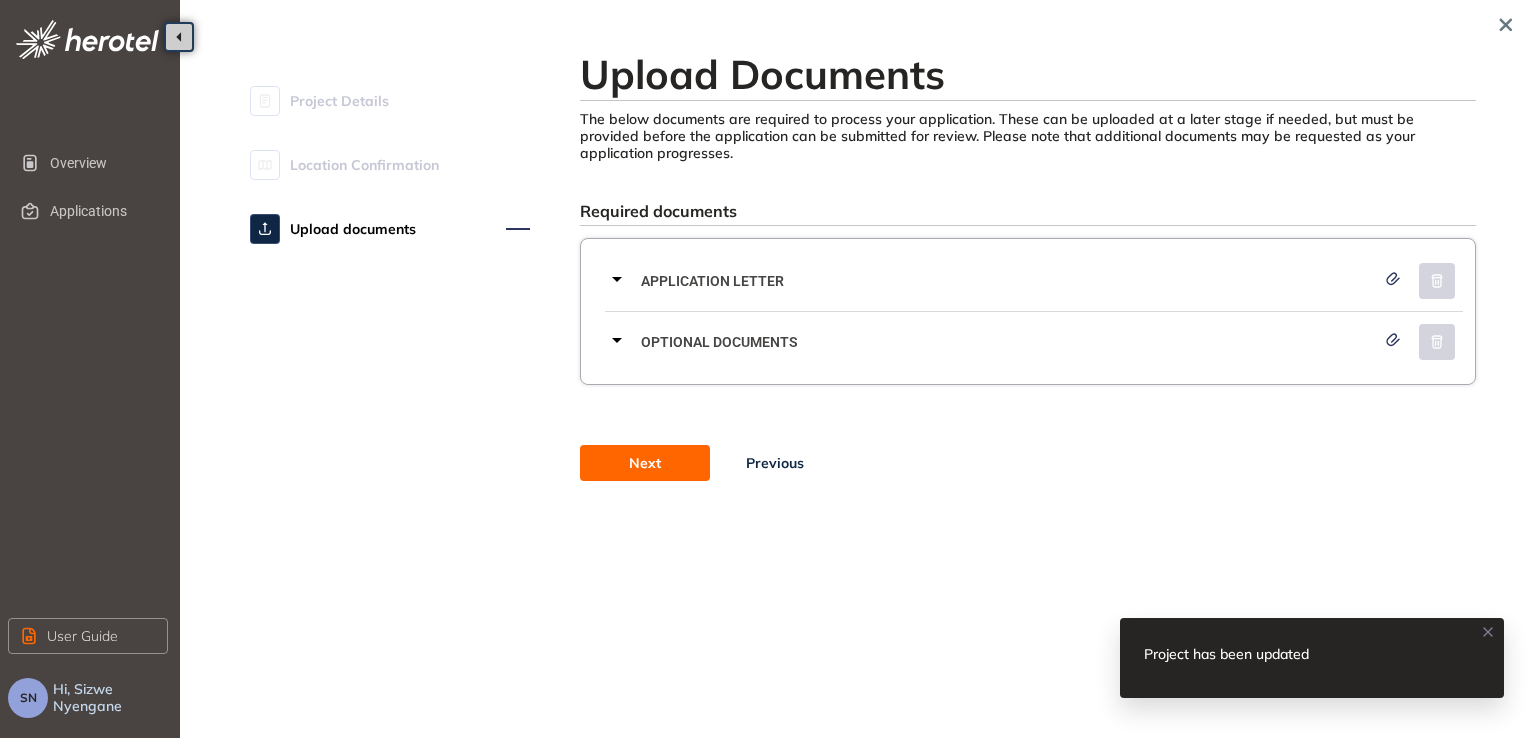 click 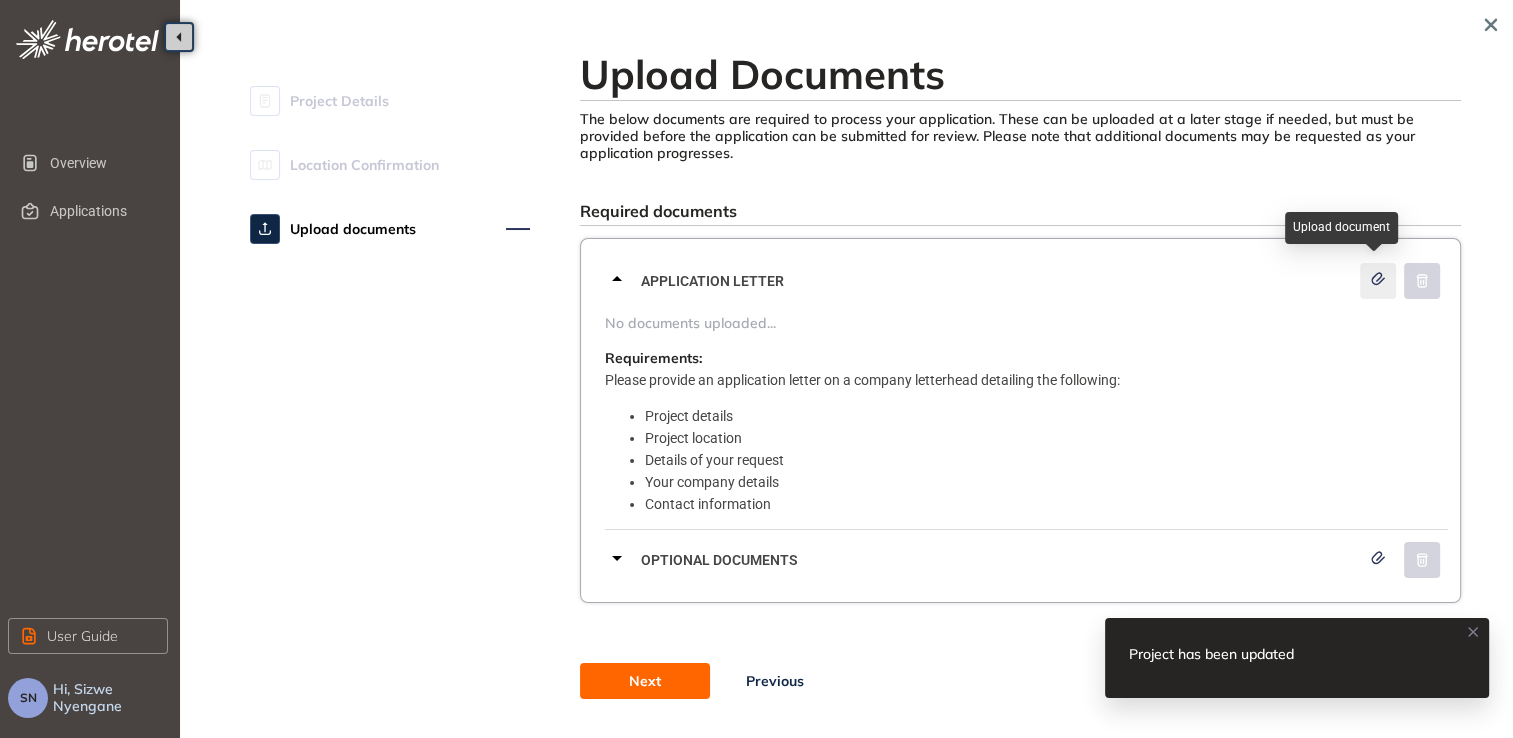 click 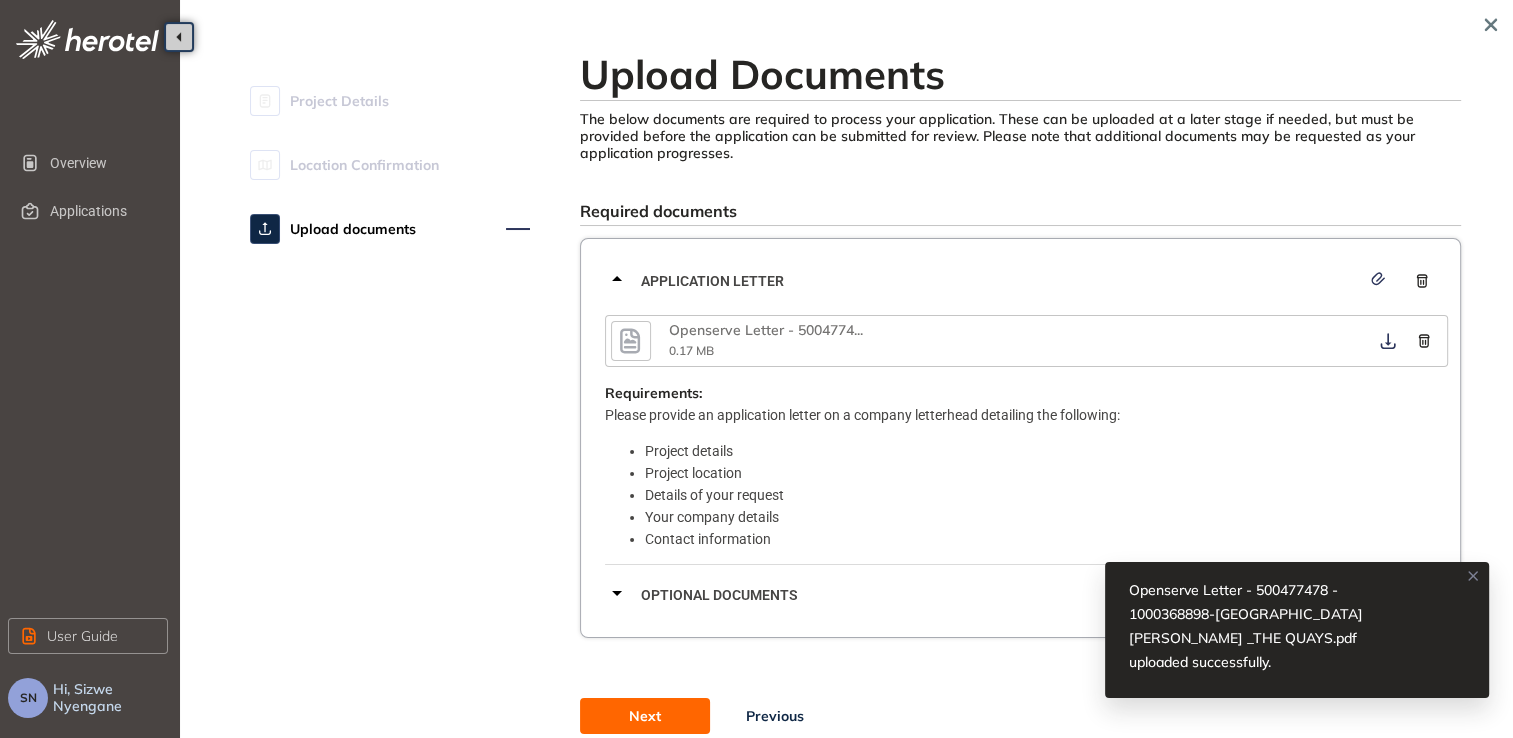 click 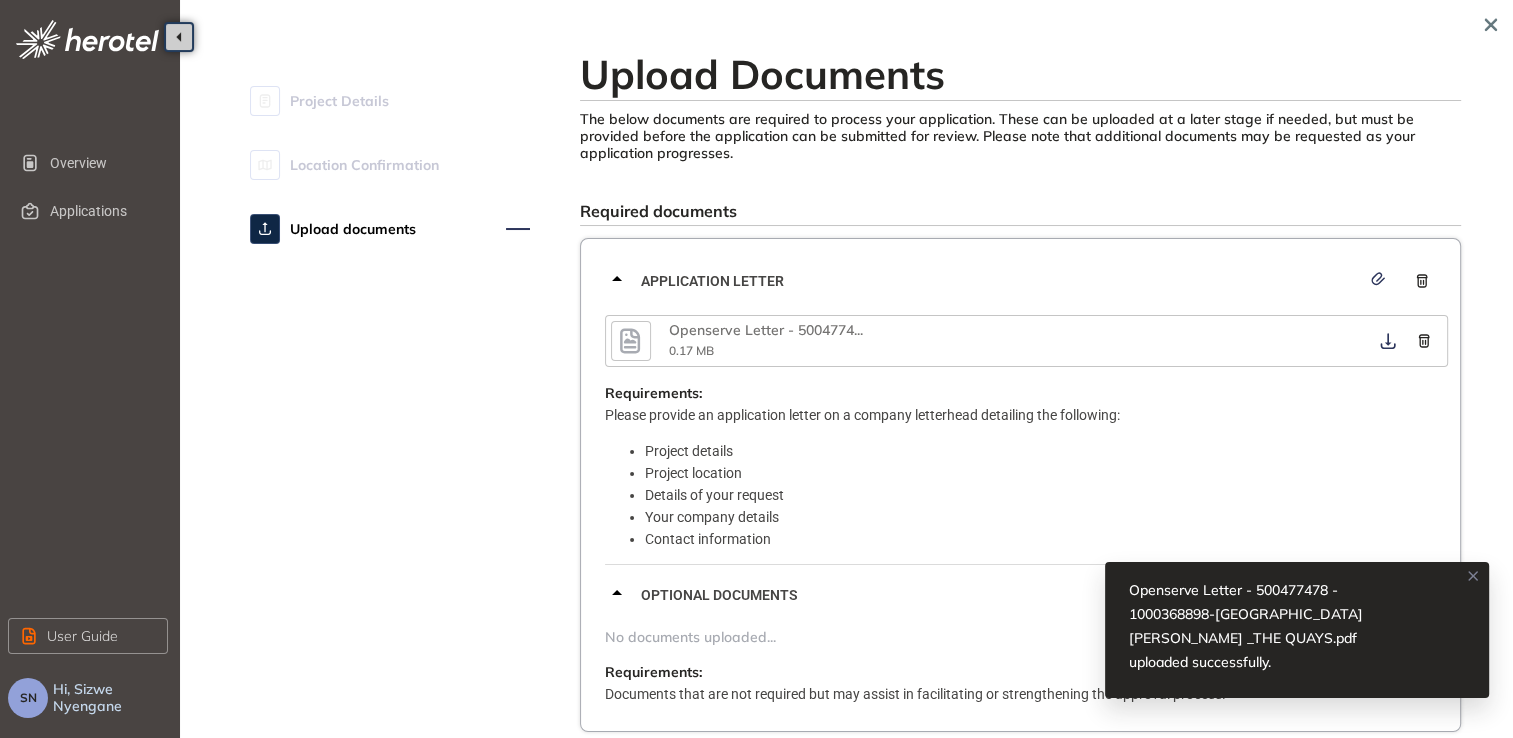 click on "Project Details Location Confirmation Upload documents" at bounding box center [390, 455] 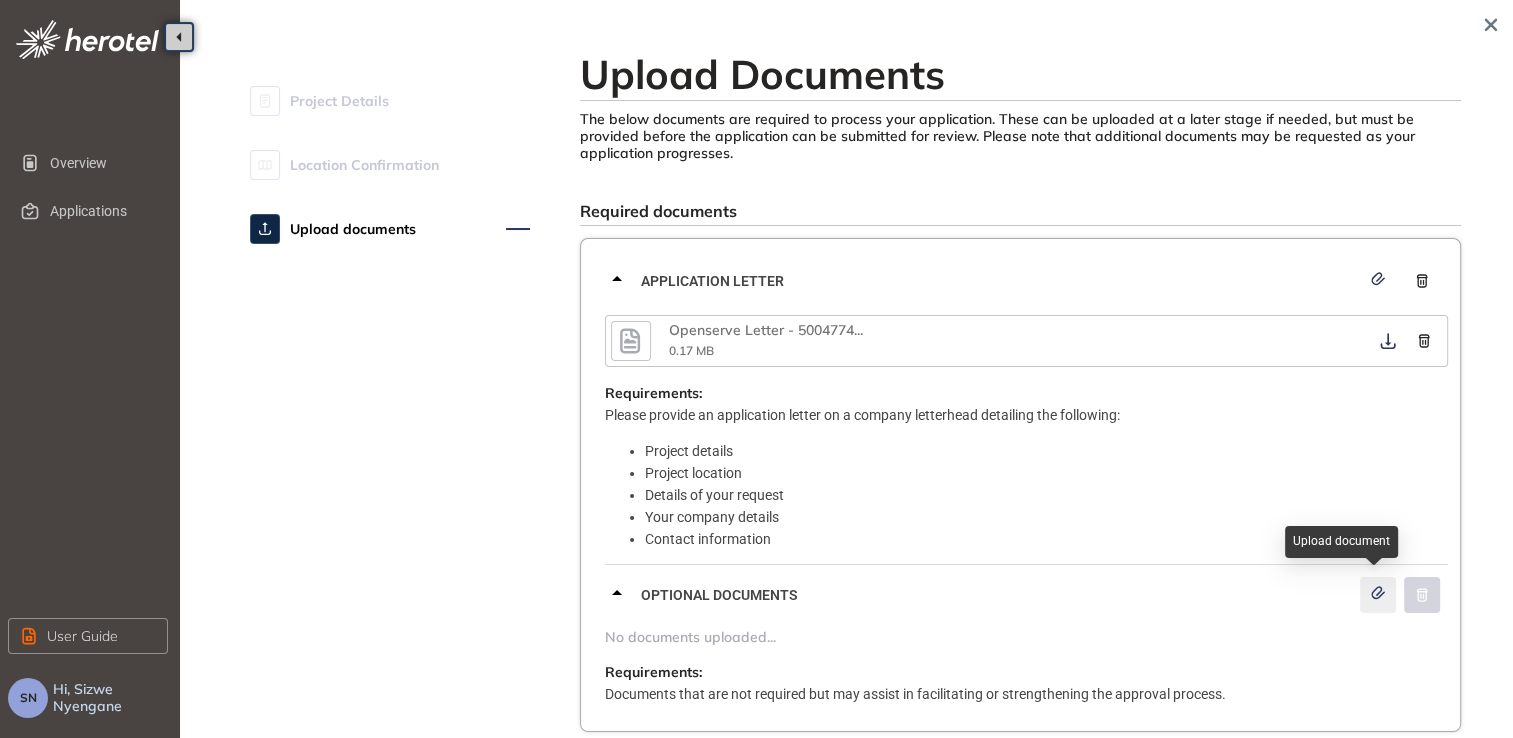 click 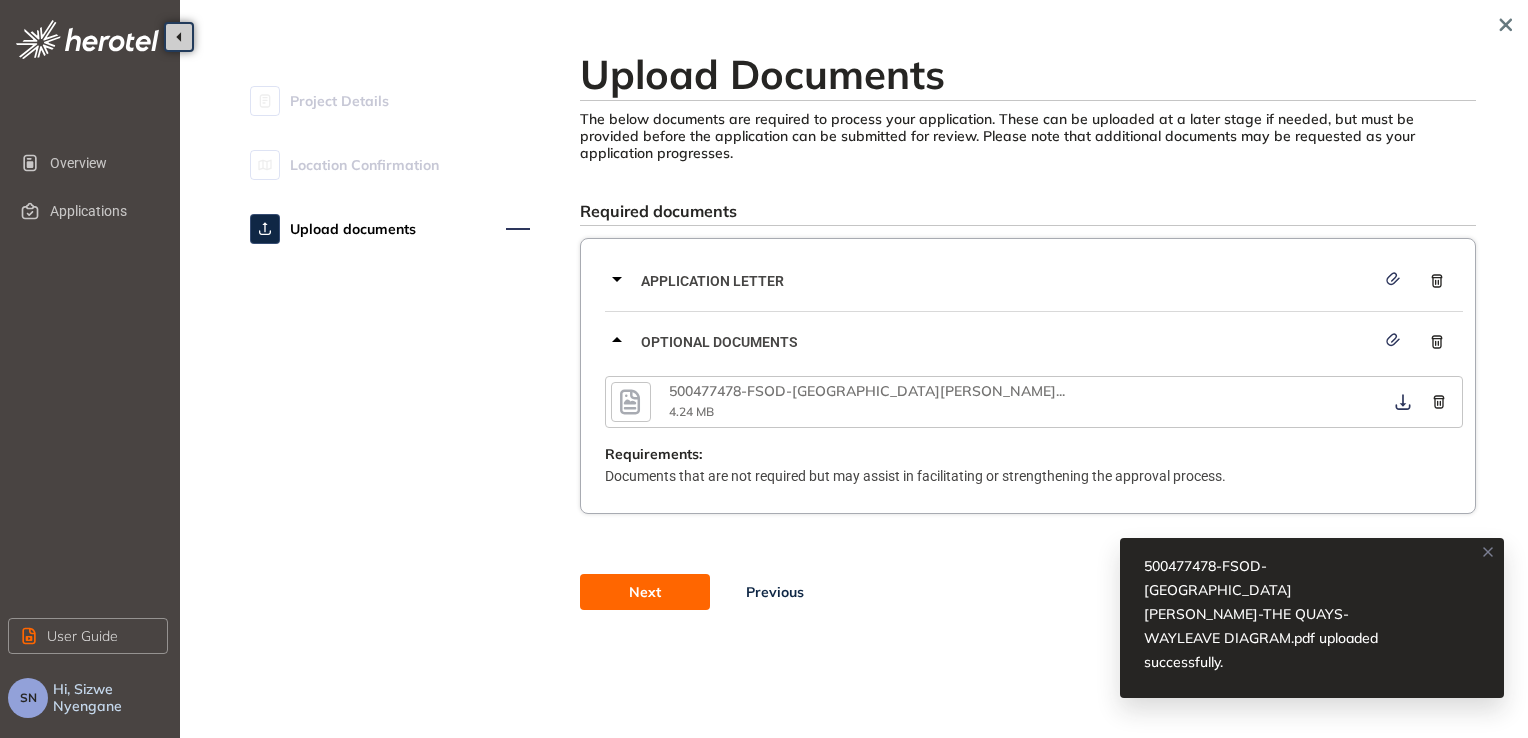 click on "Next" at bounding box center [645, 592] 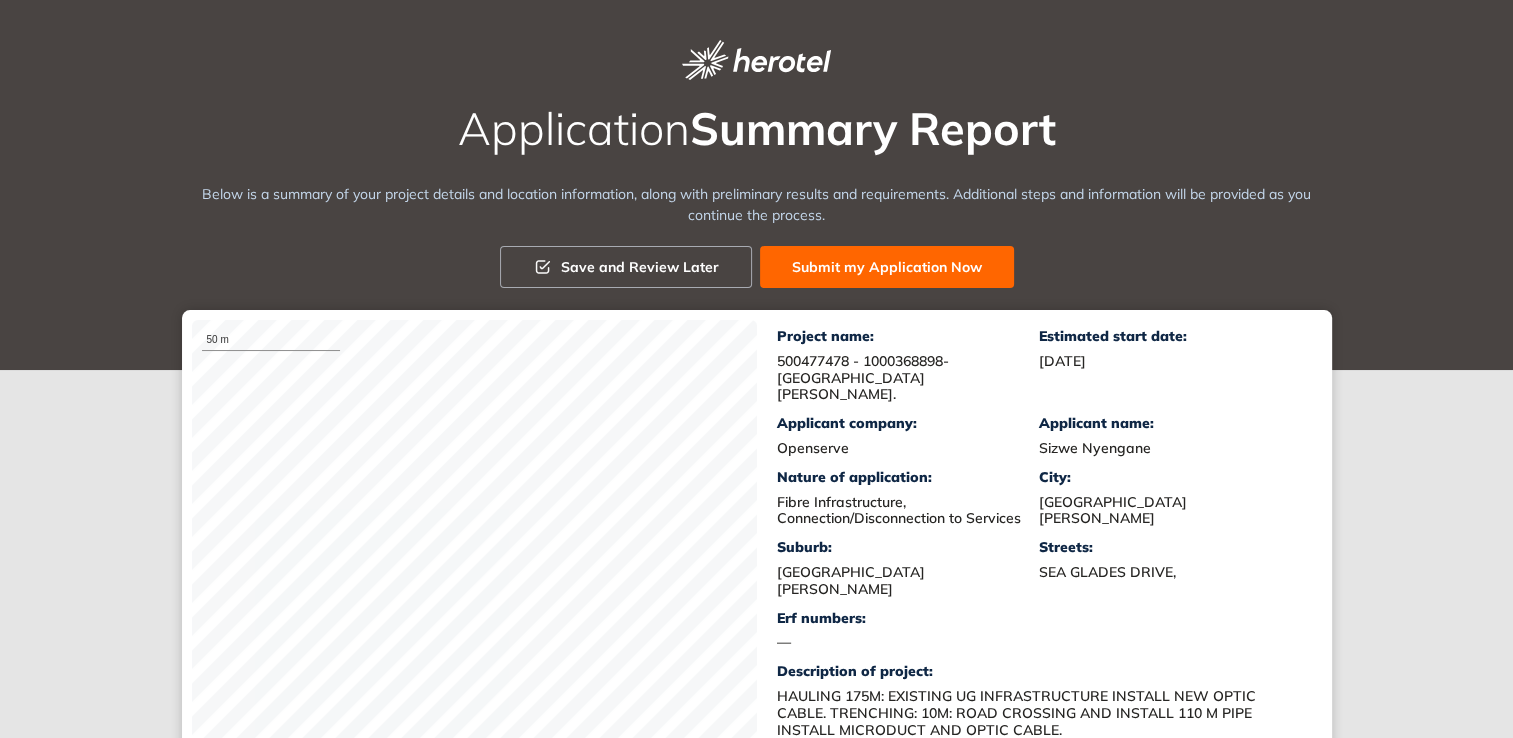 click on "Submit my Application Now" at bounding box center (887, 267) 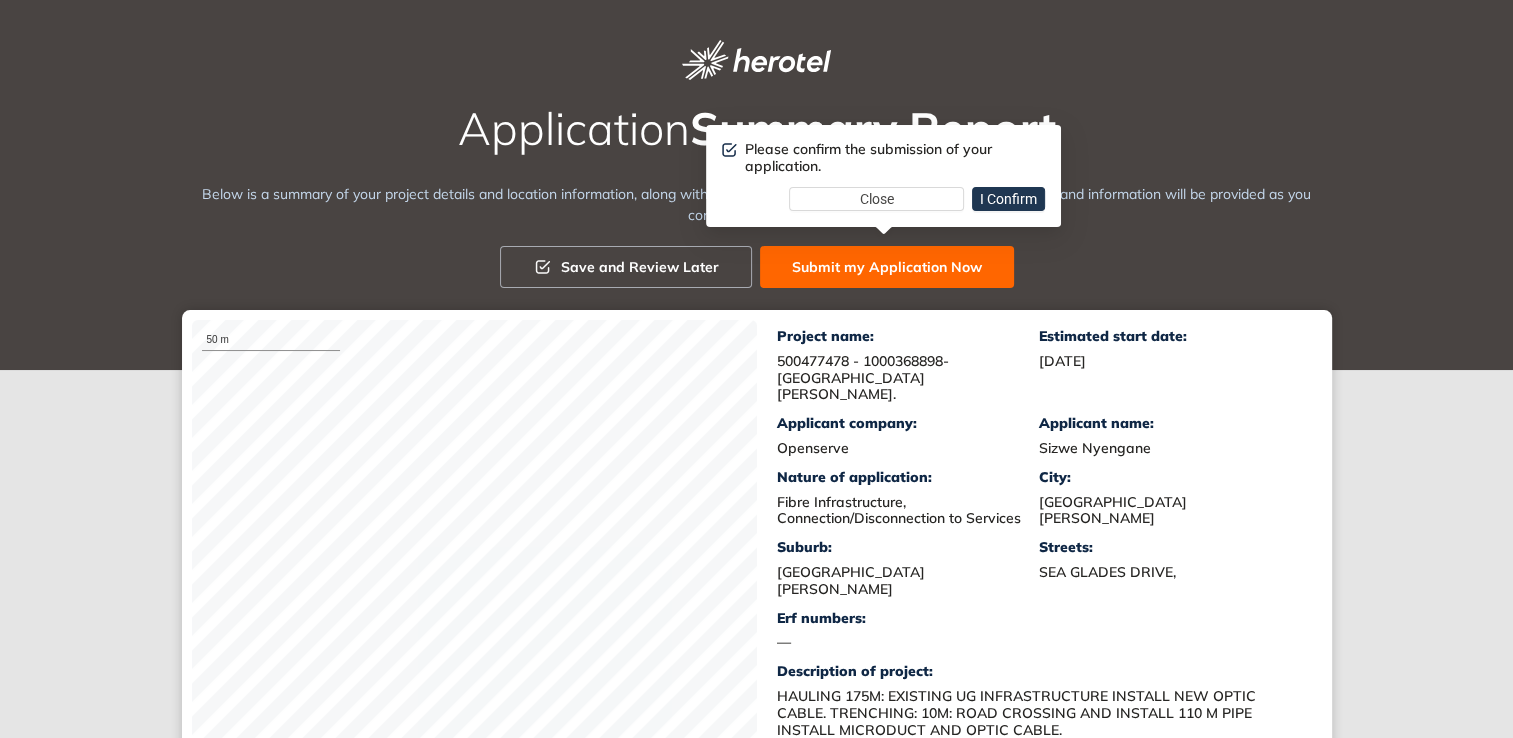click on "I Confirm" at bounding box center [1008, 199] 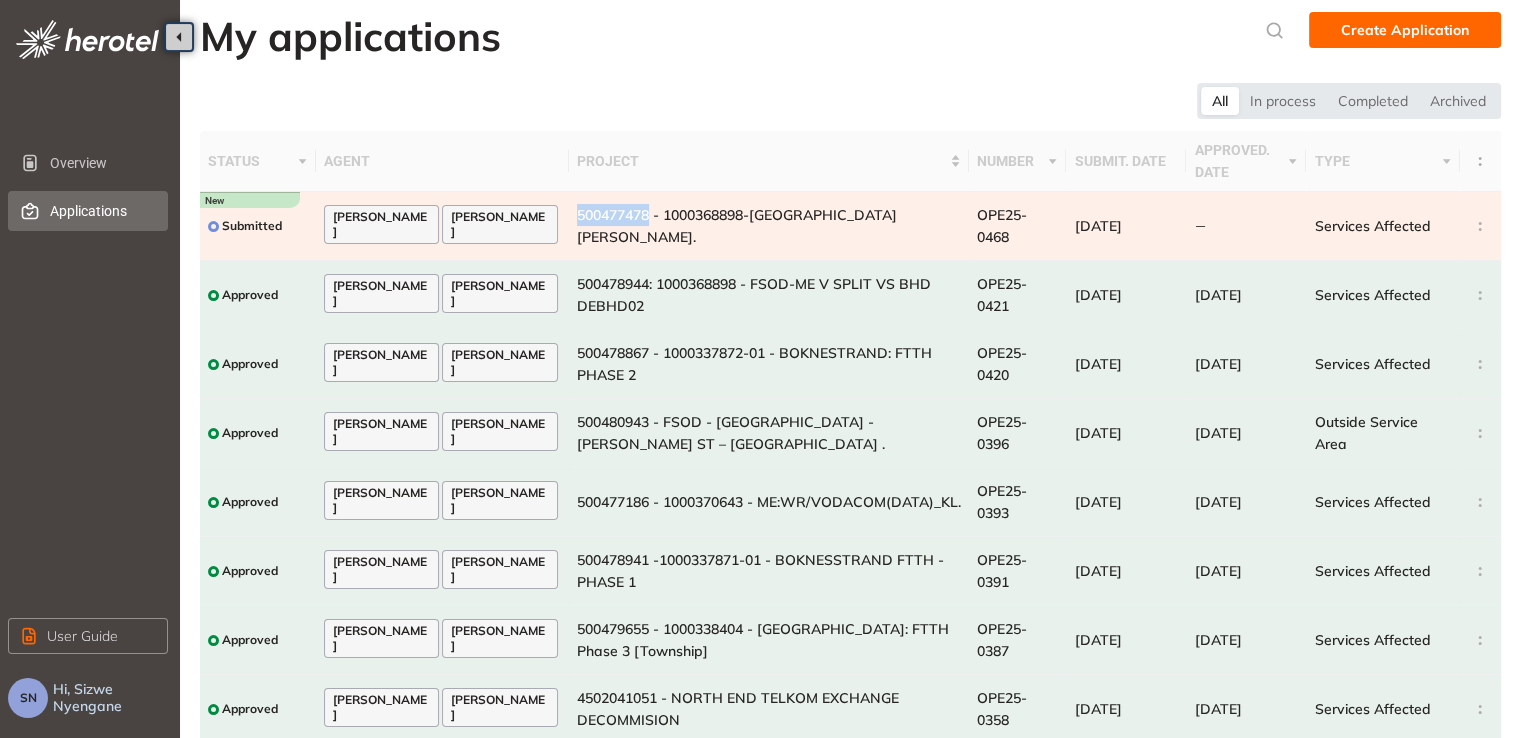 drag, startPoint x: 636, startPoint y: 222, endPoint x: 555, endPoint y: 221, distance: 81.00617 